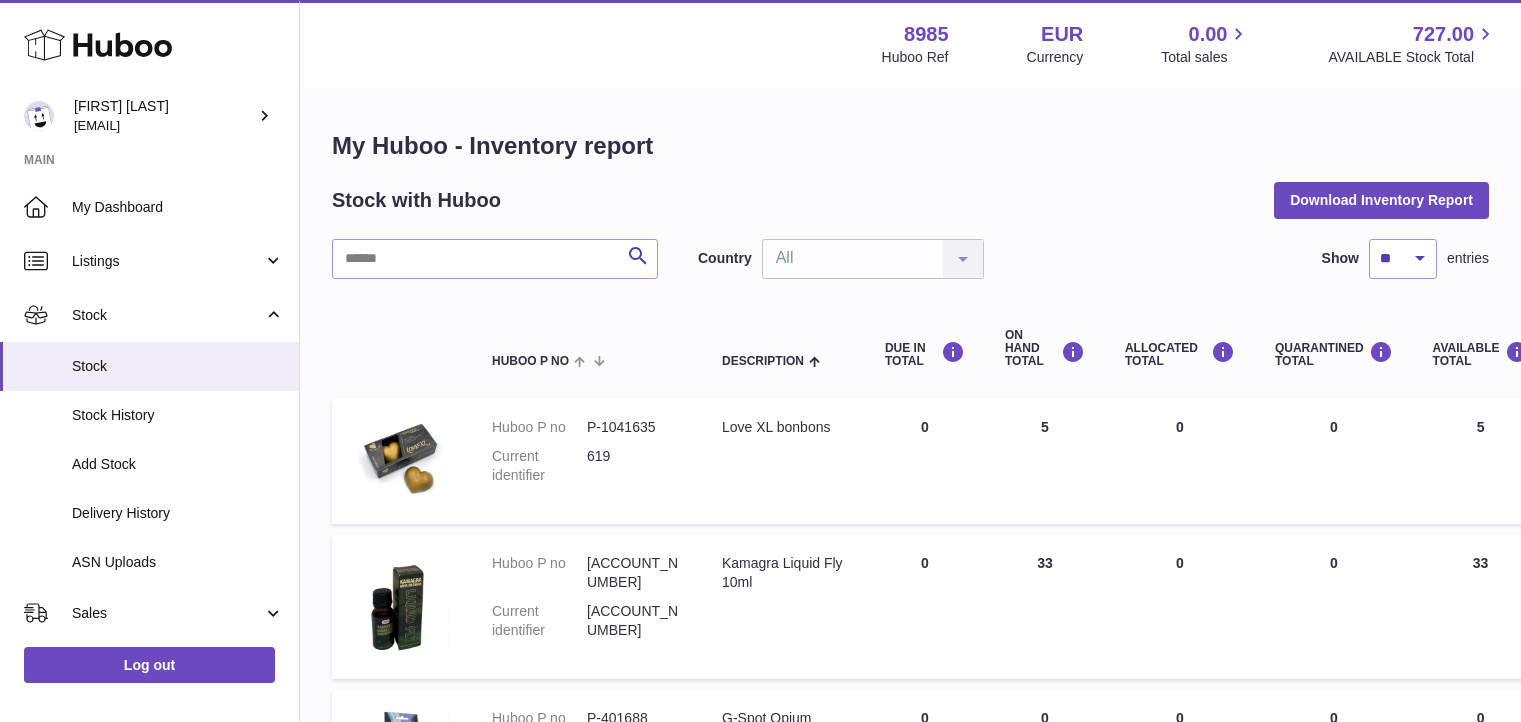 scroll, scrollTop: 1000, scrollLeft: 0, axis: vertical 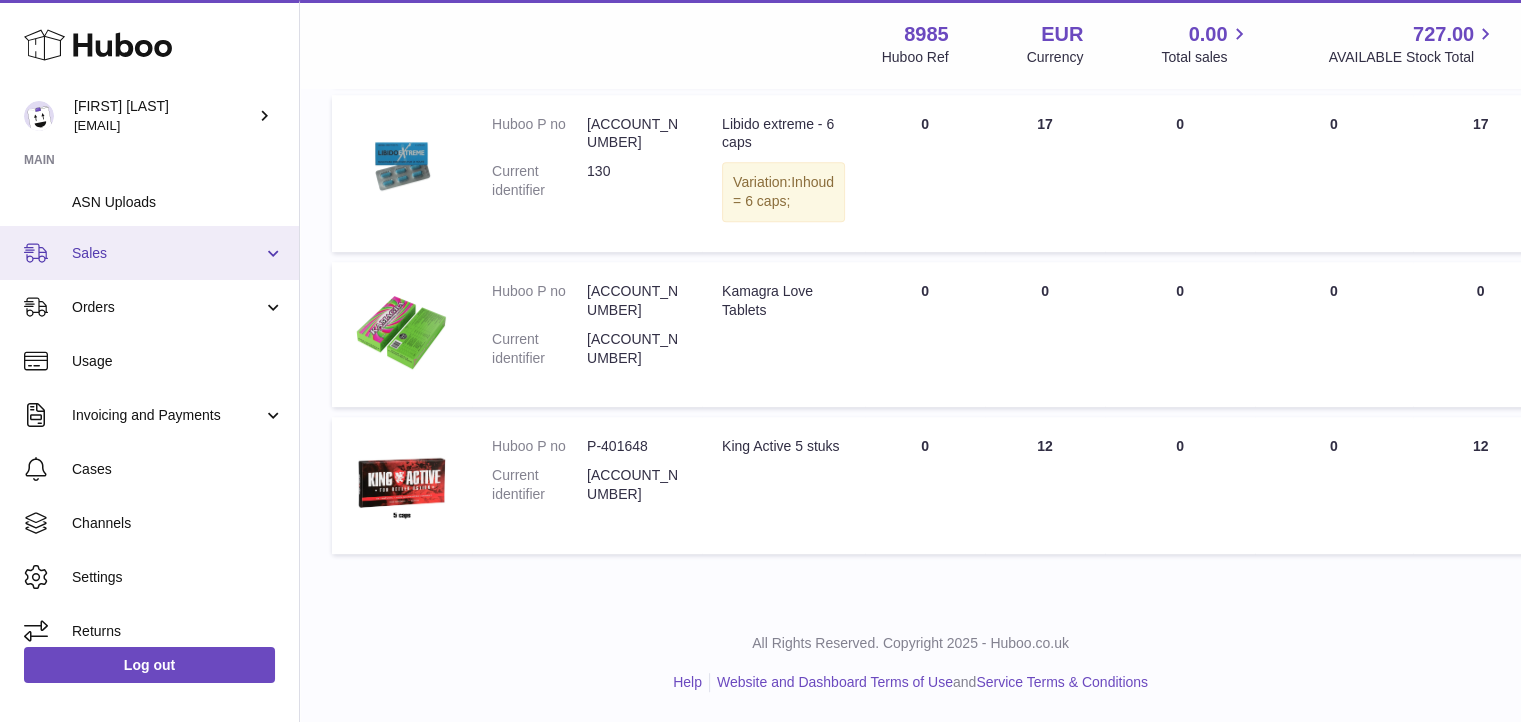 click on "Sales" at bounding box center [167, 253] 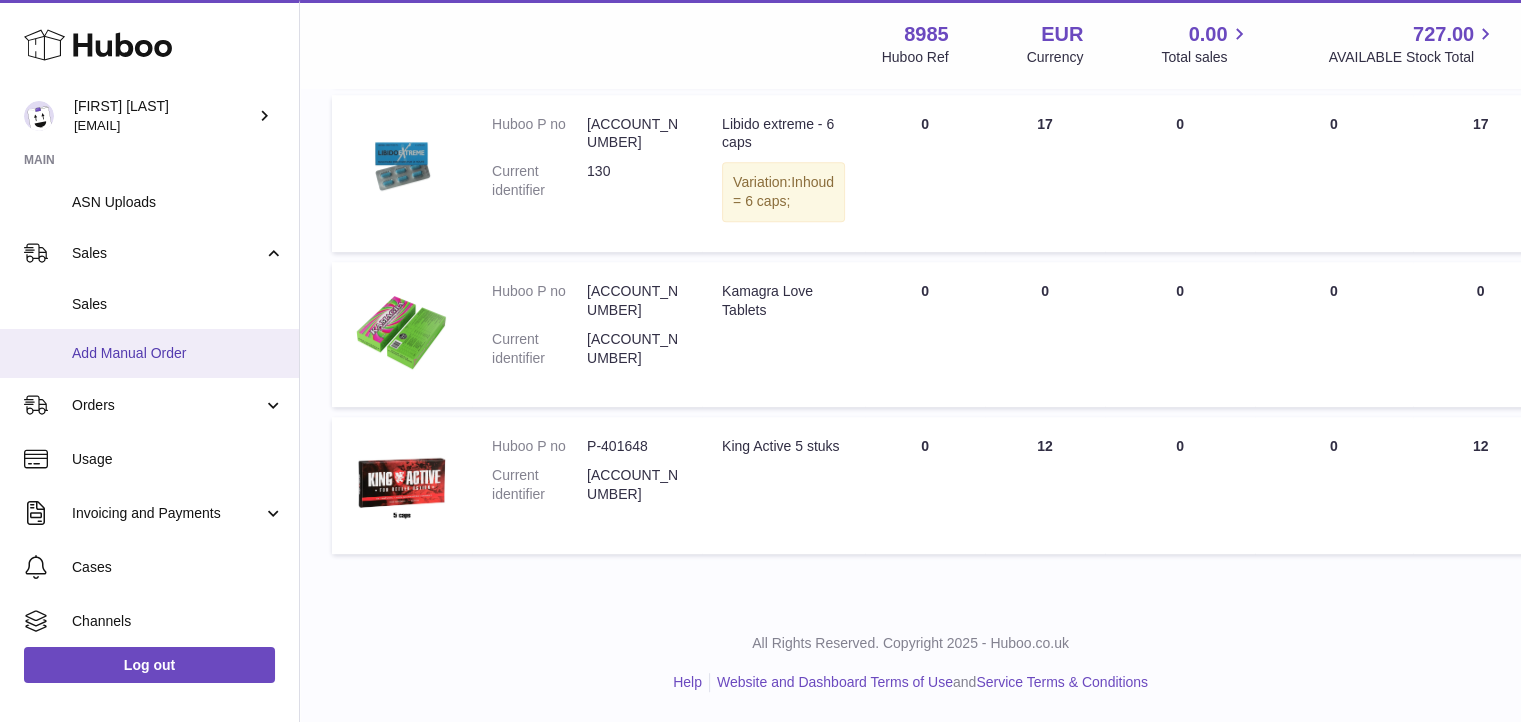 click on "Add Manual Order" at bounding box center (178, 353) 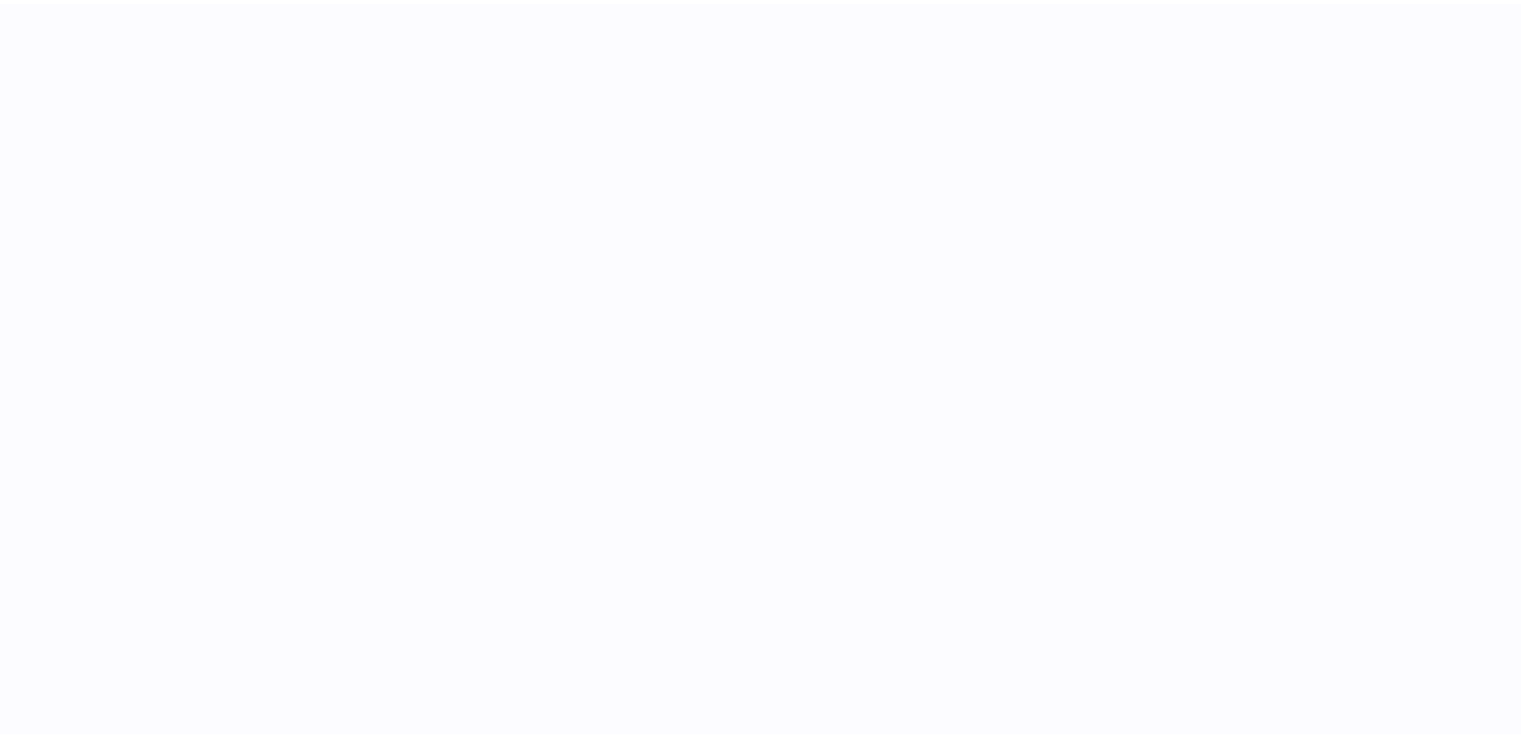 scroll, scrollTop: 0, scrollLeft: 0, axis: both 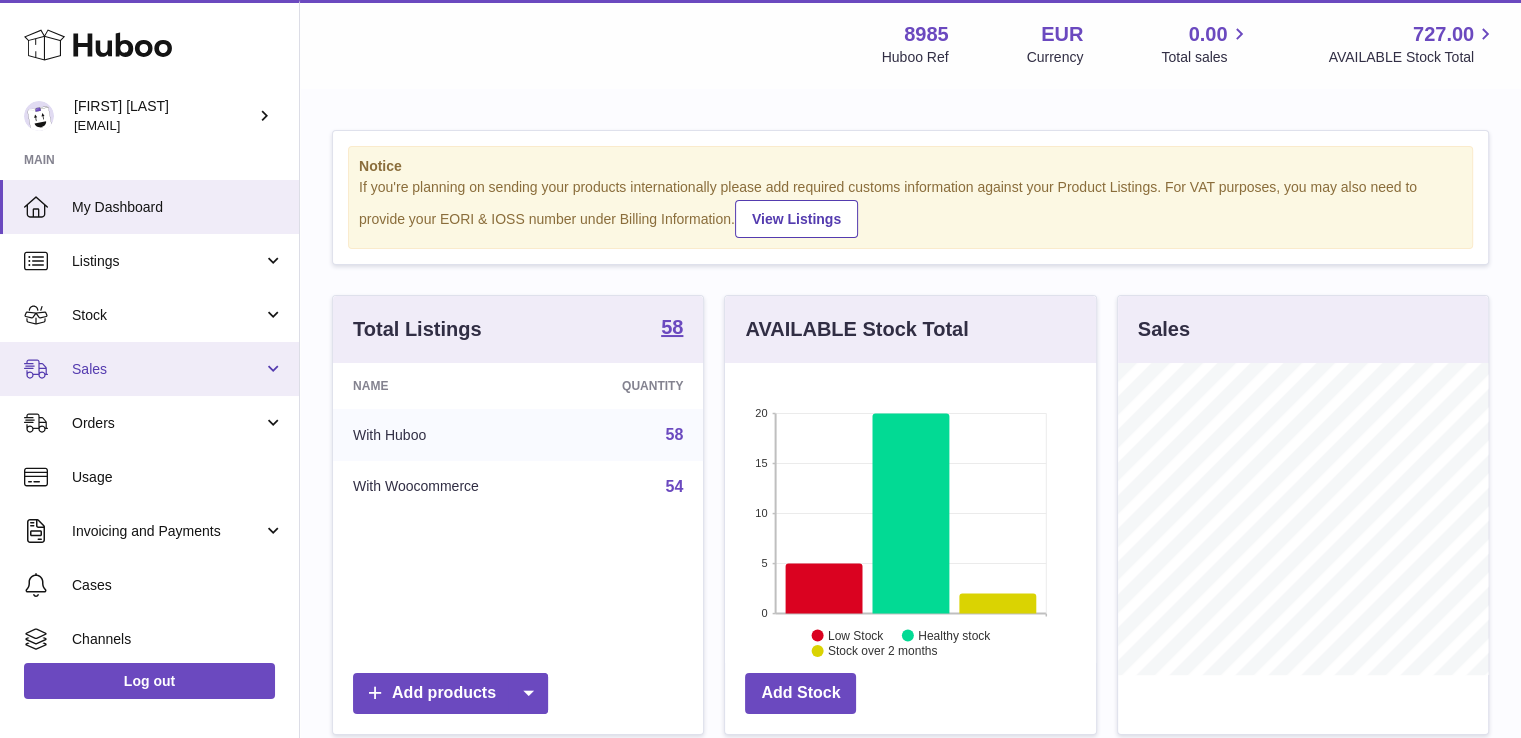 click on "Sales" at bounding box center (149, 369) 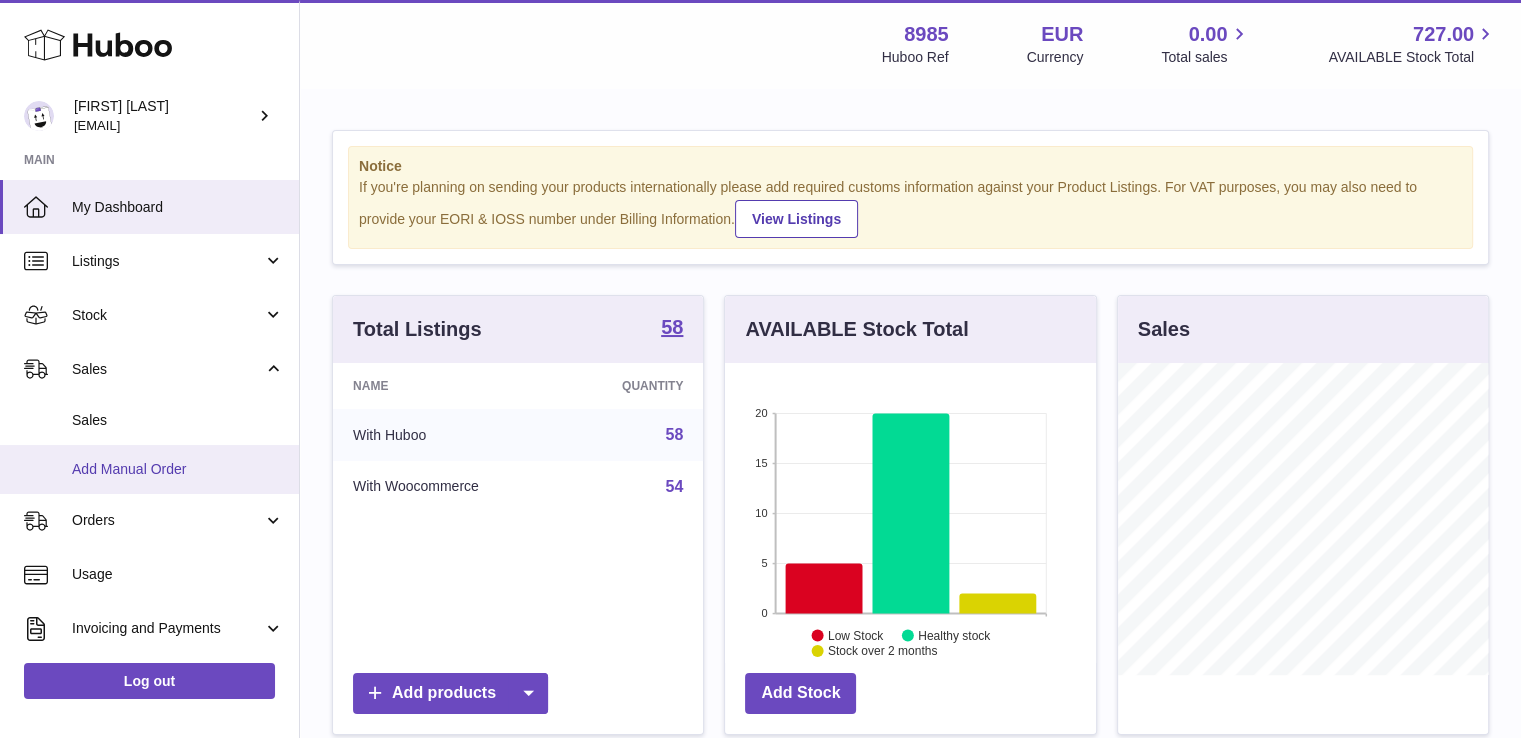 click on "Add Manual Order" at bounding box center (178, 469) 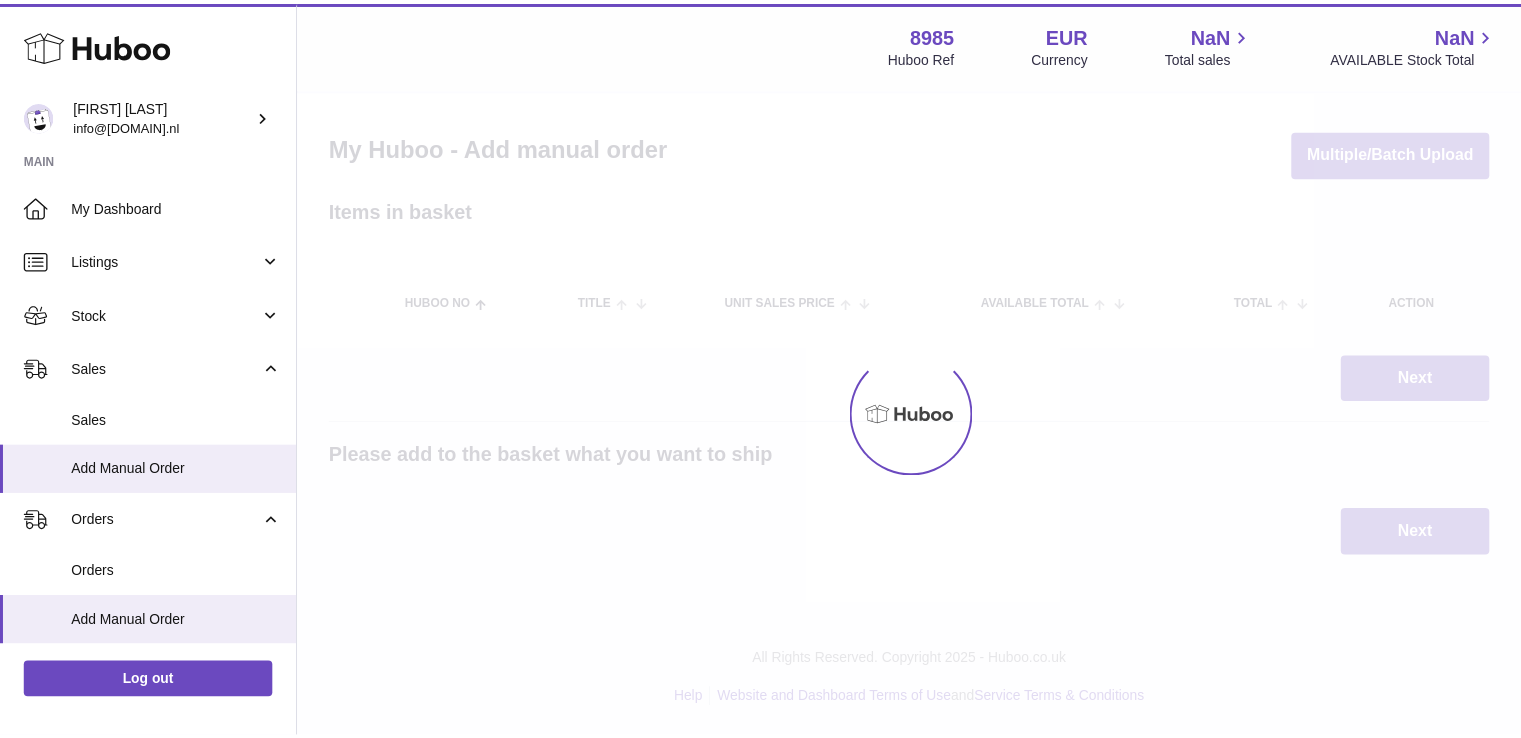 scroll, scrollTop: 0, scrollLeft: 0, axis: both 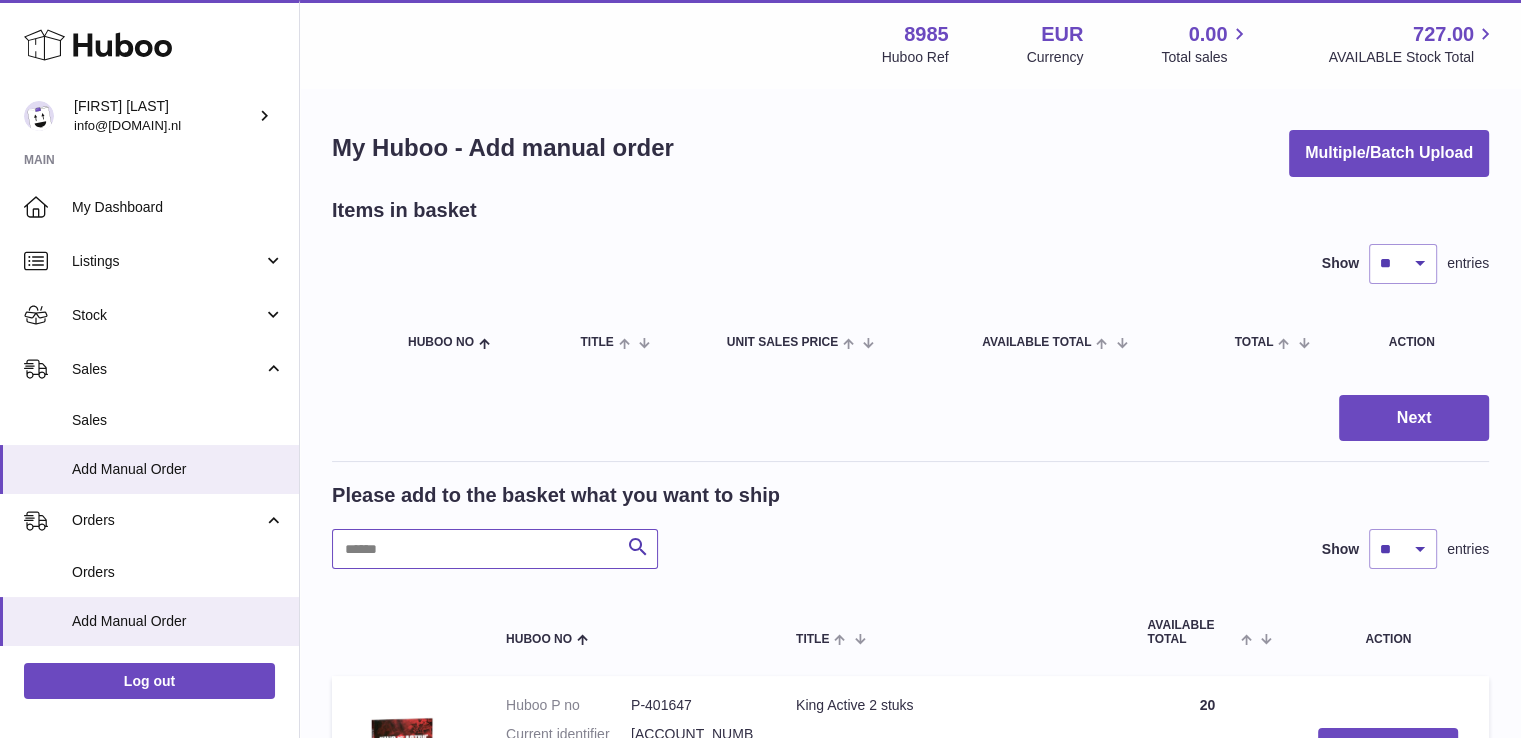 click at bounding box center (495, 549) 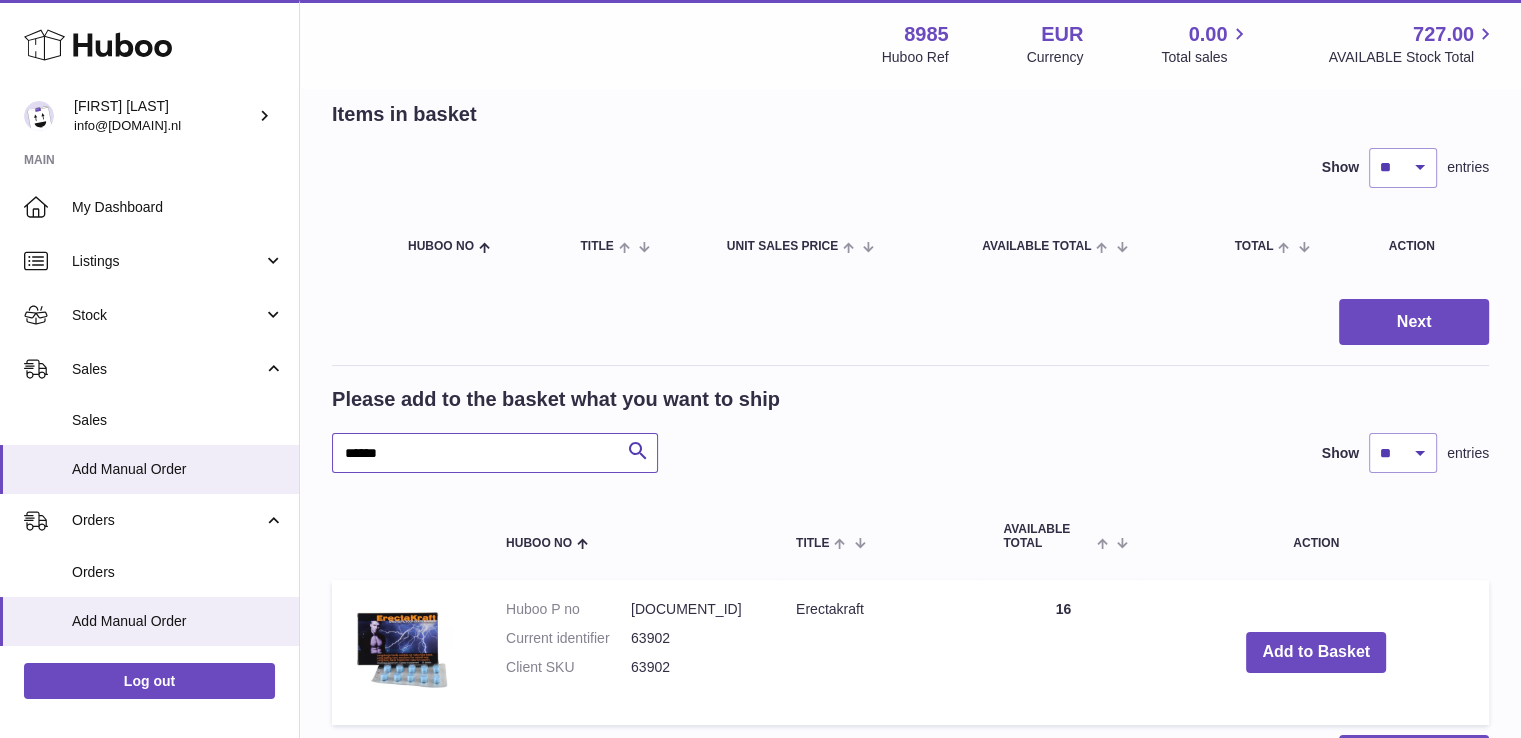 scroll, scrollTop: 120, scrollLeft: 0, axis: vertical 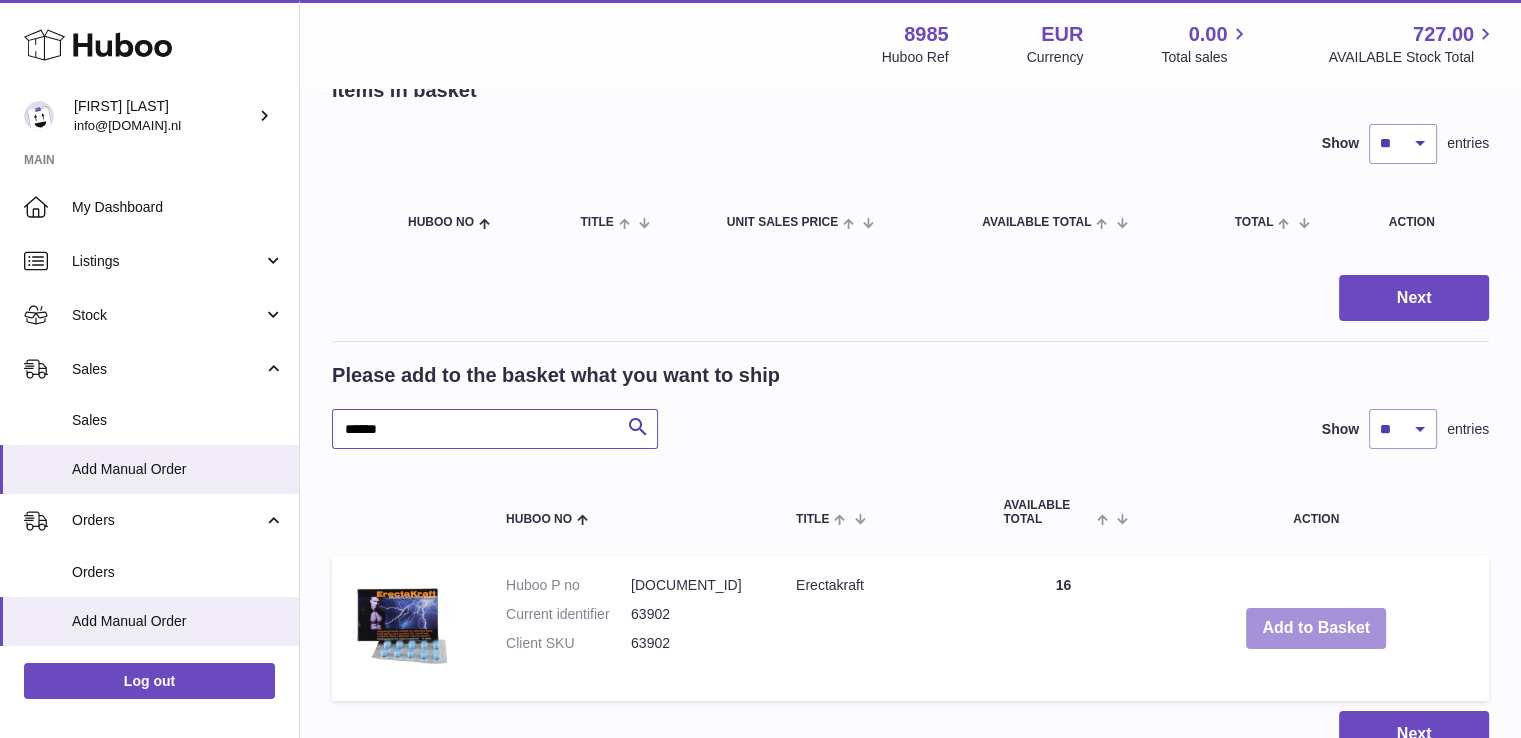 type on "******" 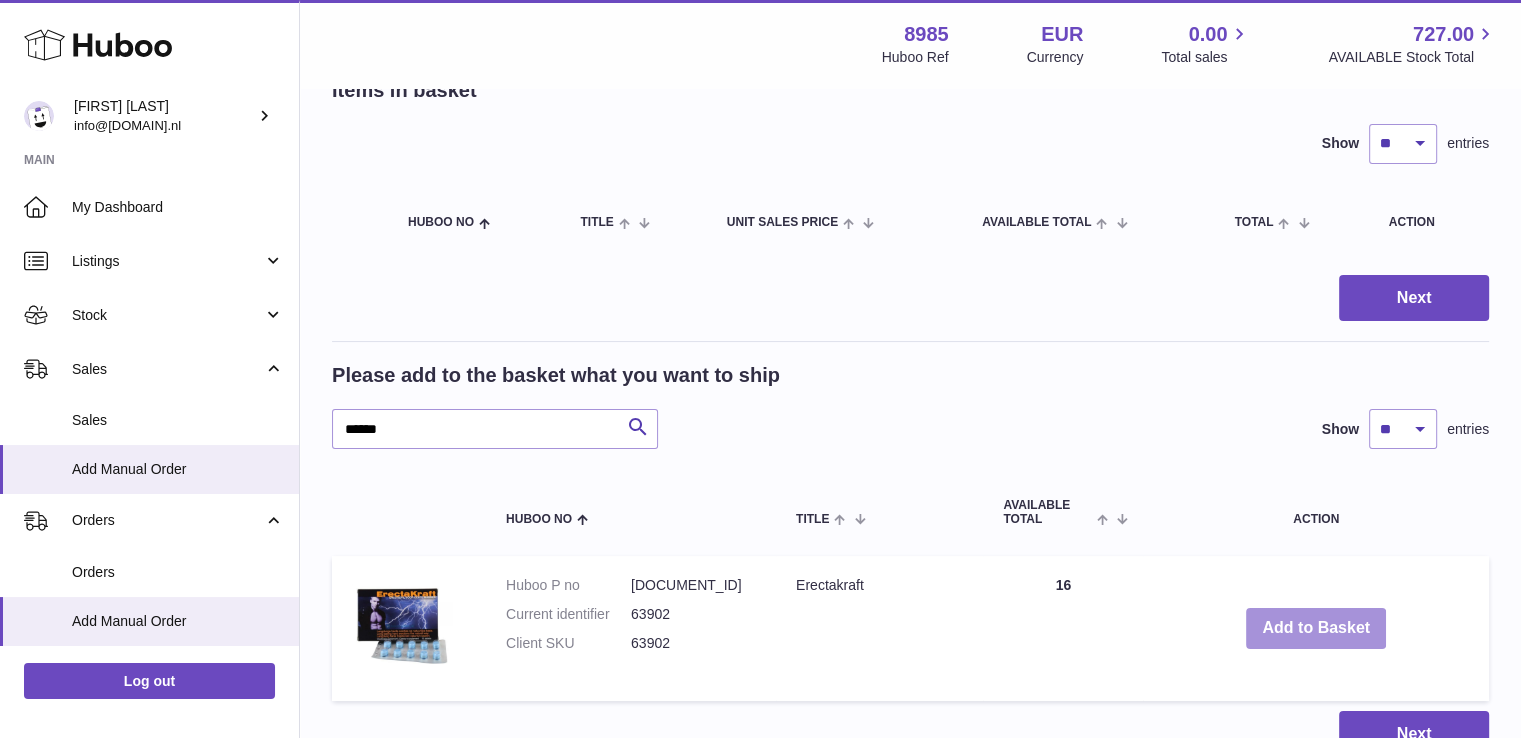click on "Add to Basket" at bounding box center [1316, 628] 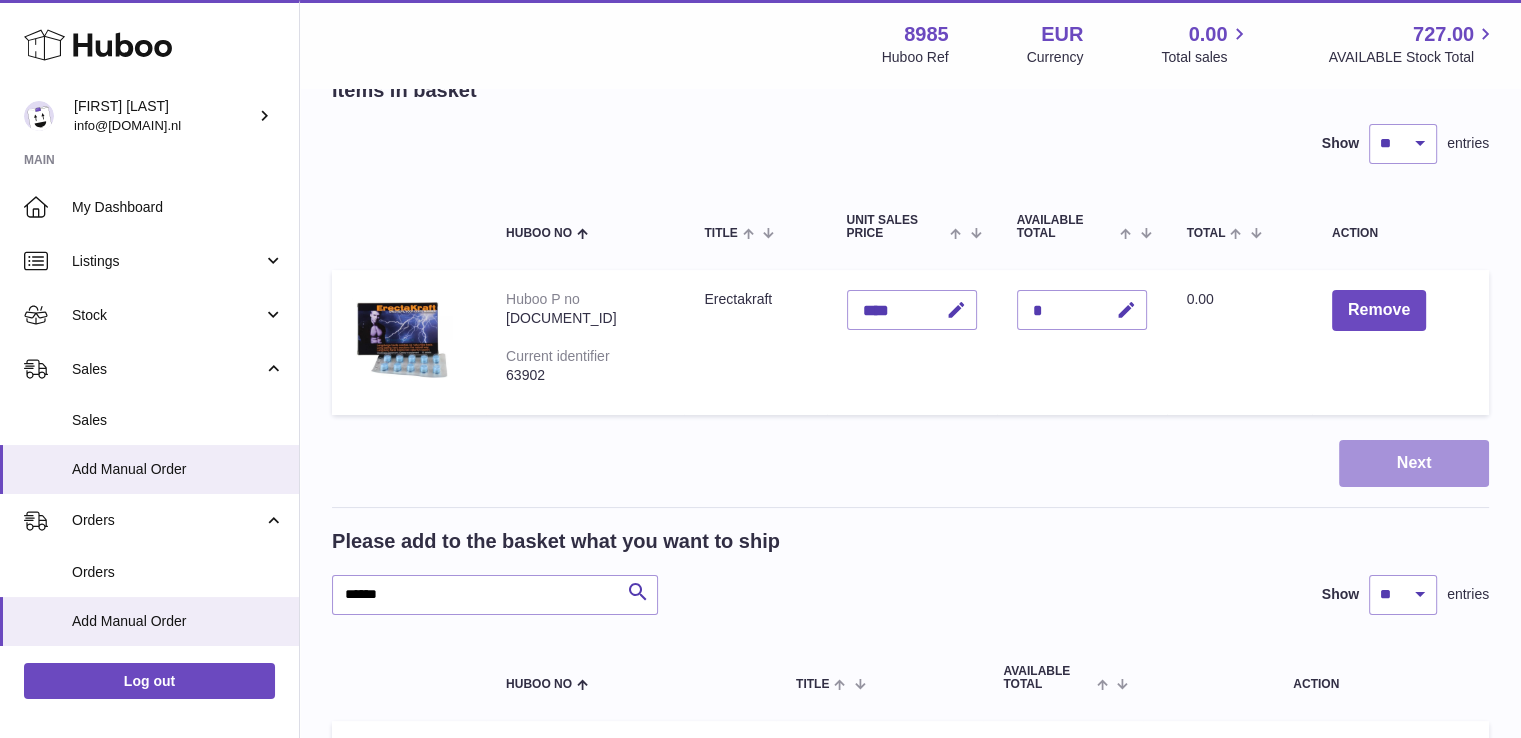 click on "Next" at bounding box center (1414, 463) 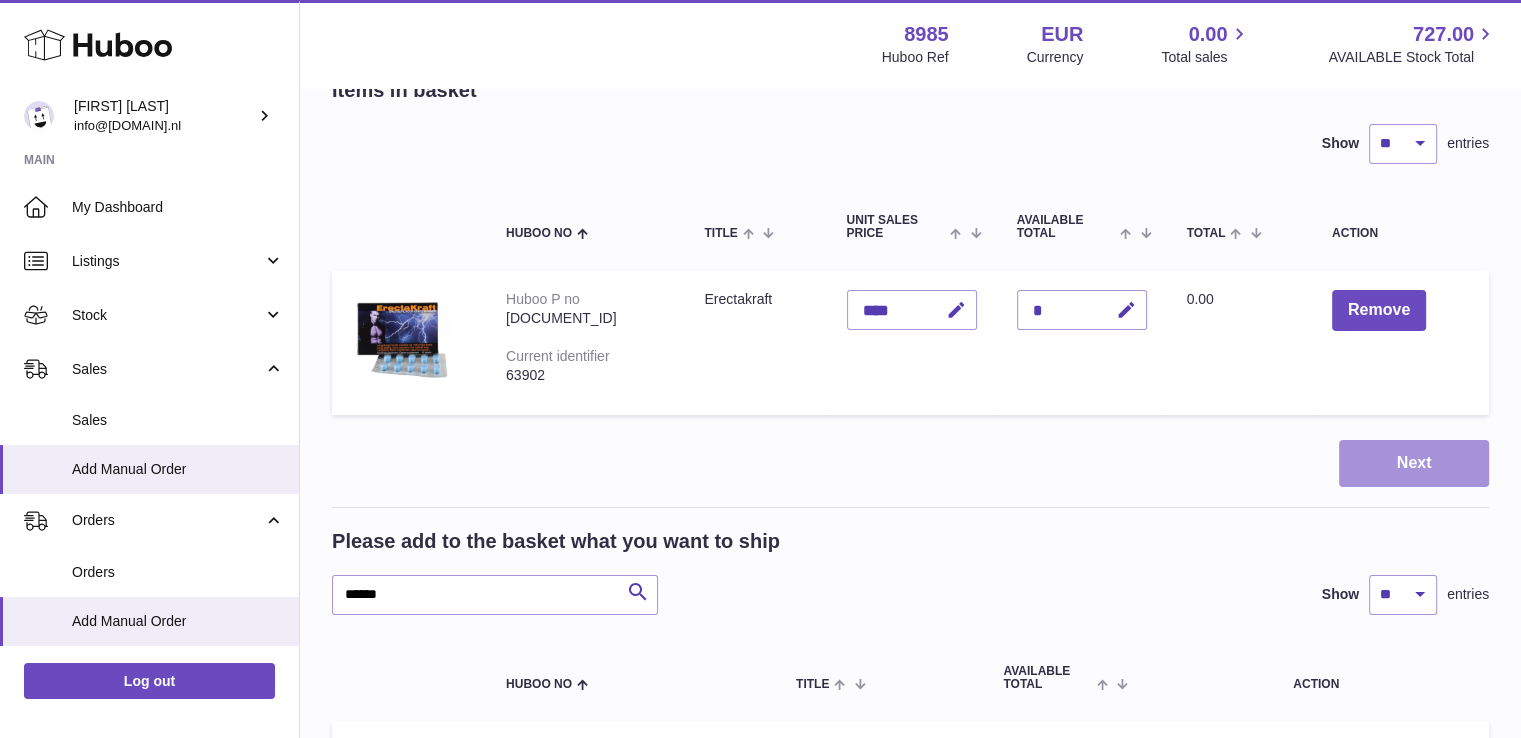 scroll, scrollTop: 0, scrollLeft: 0, axis: both 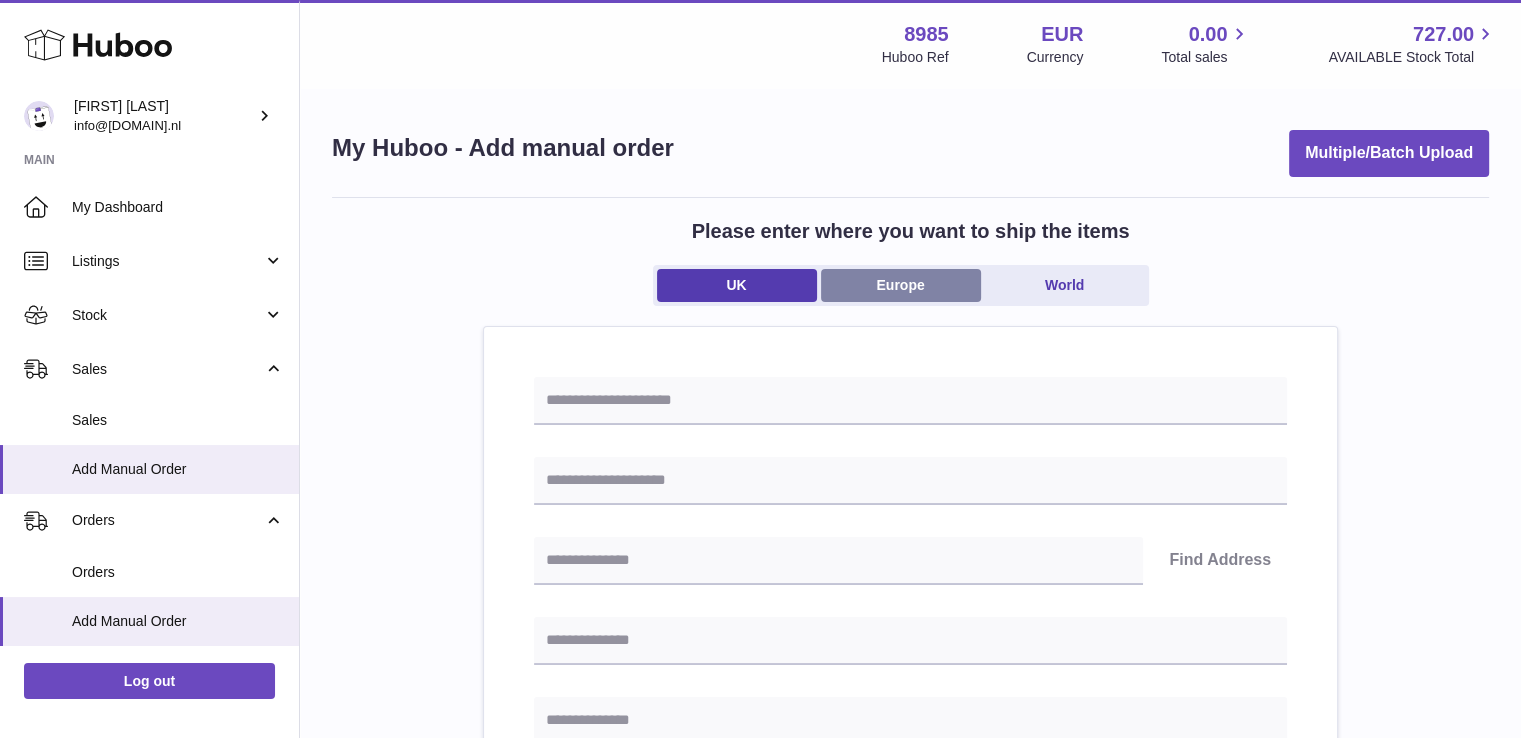 click on "Europe" at bounding box center (901, 285) 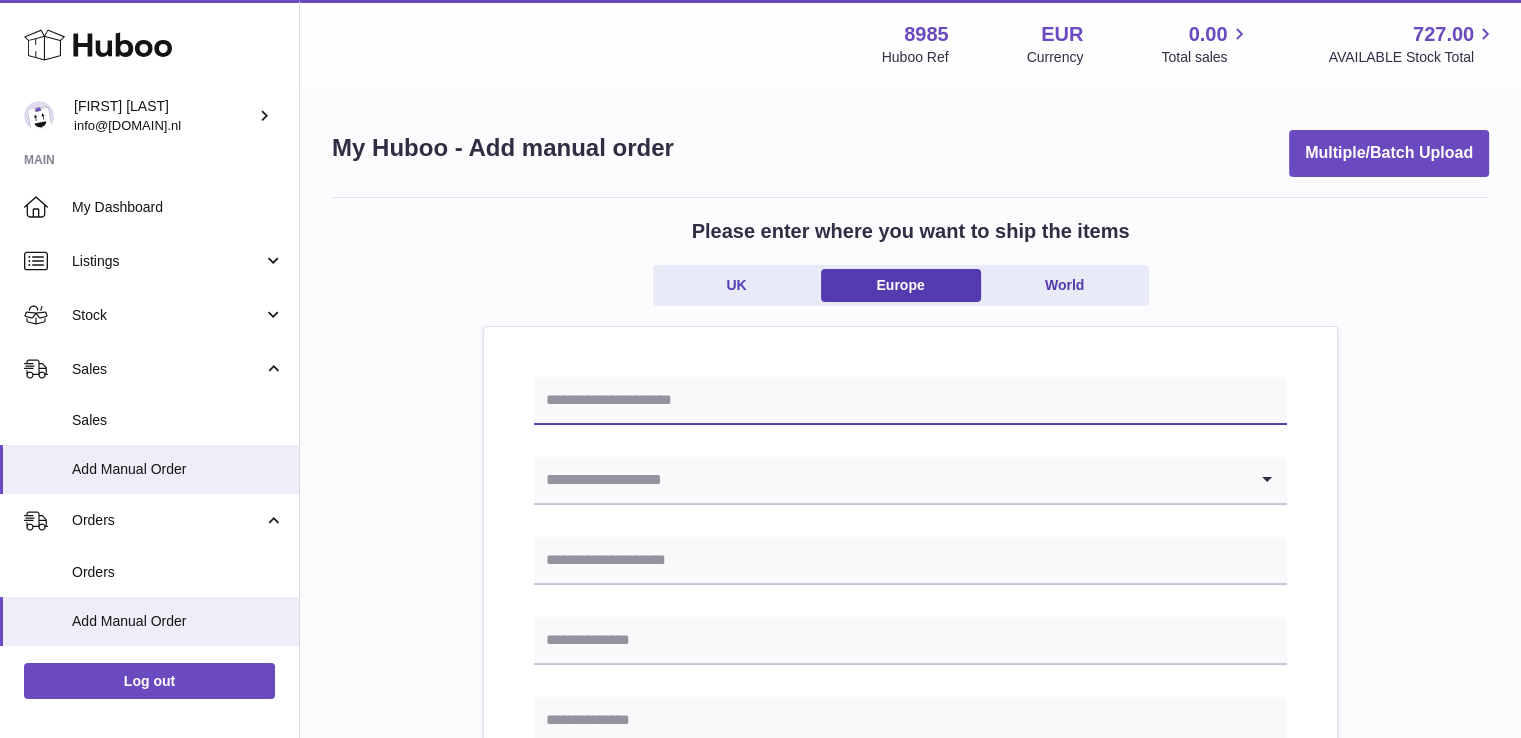 click at bounding box center (910, 401) 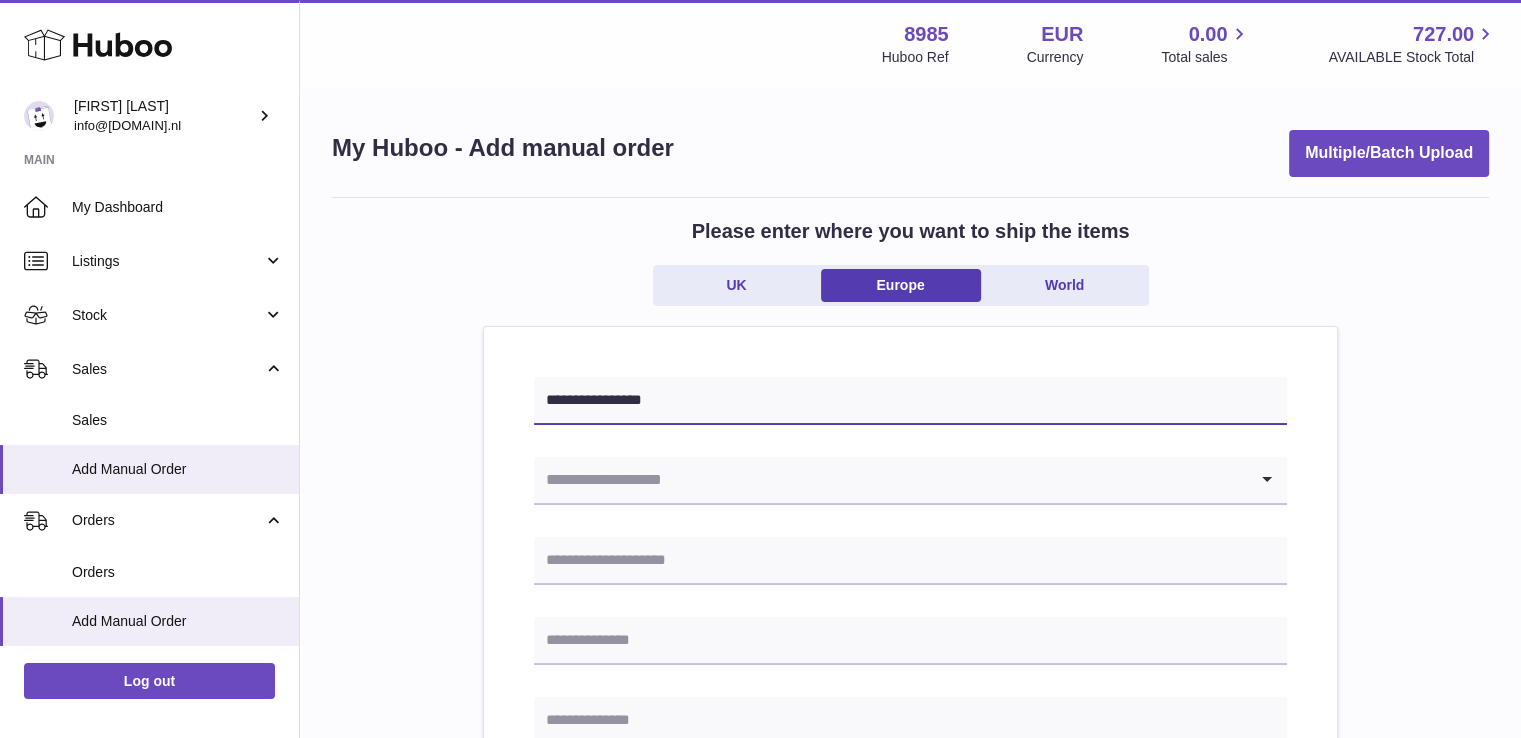 type on "**********" 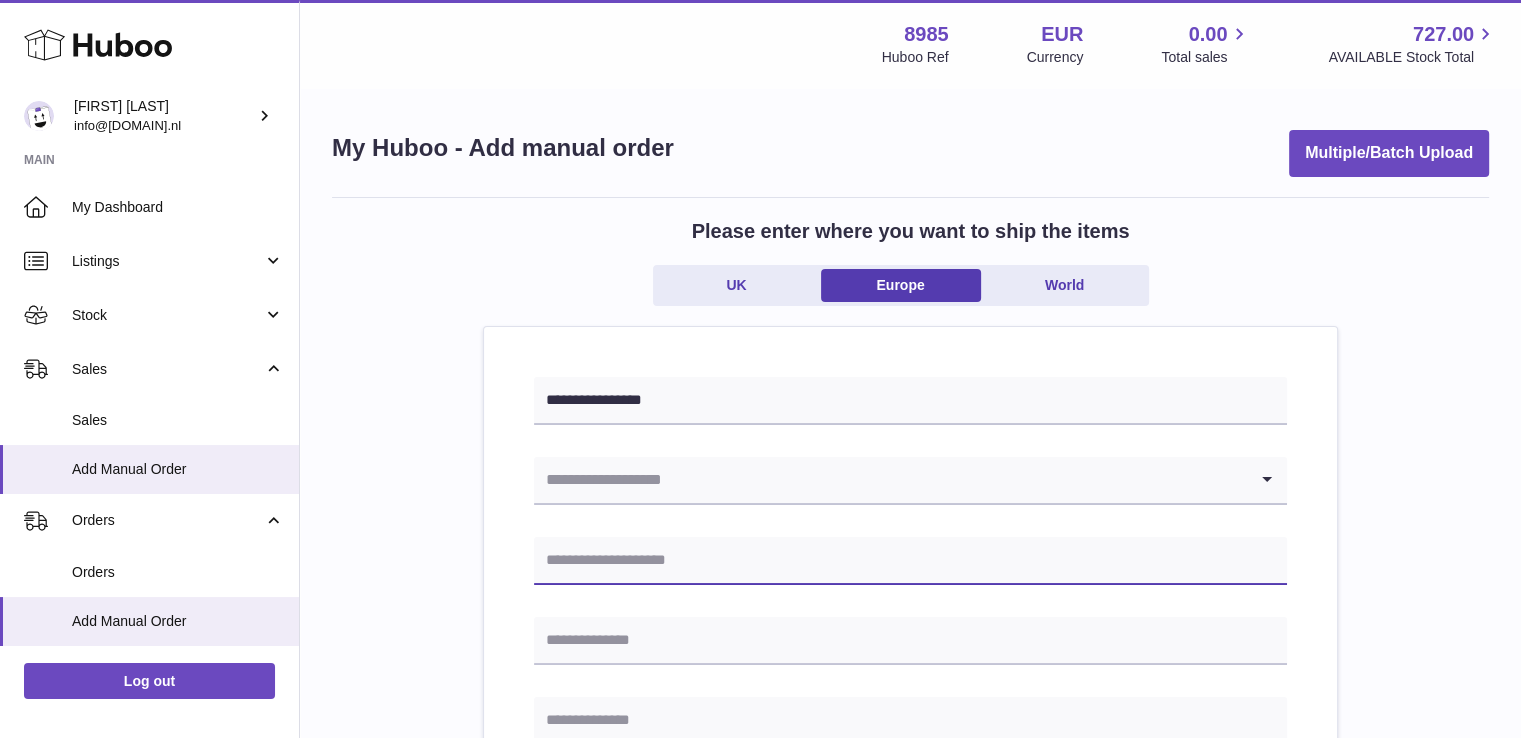 click at bounding box center [910, 561] 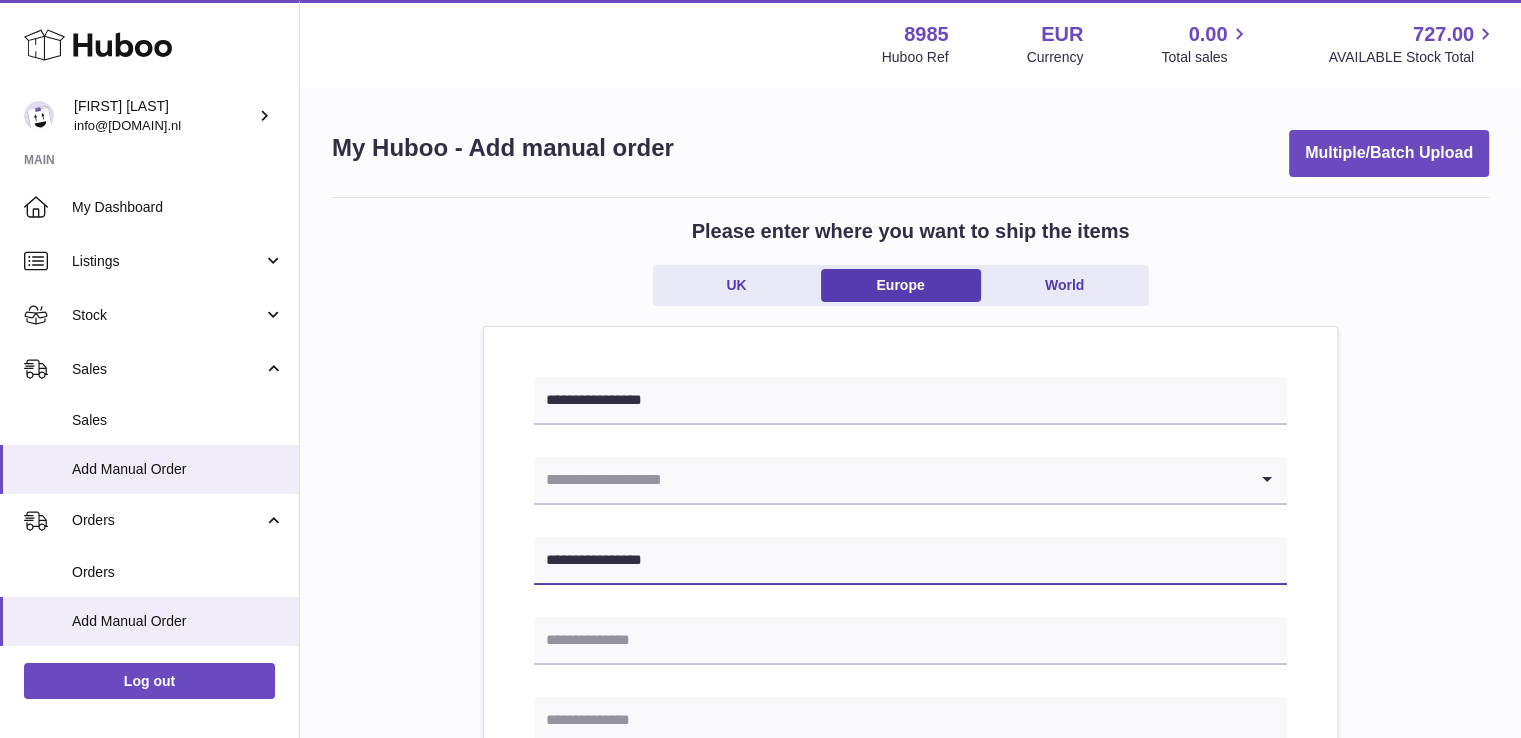 type on "**********" 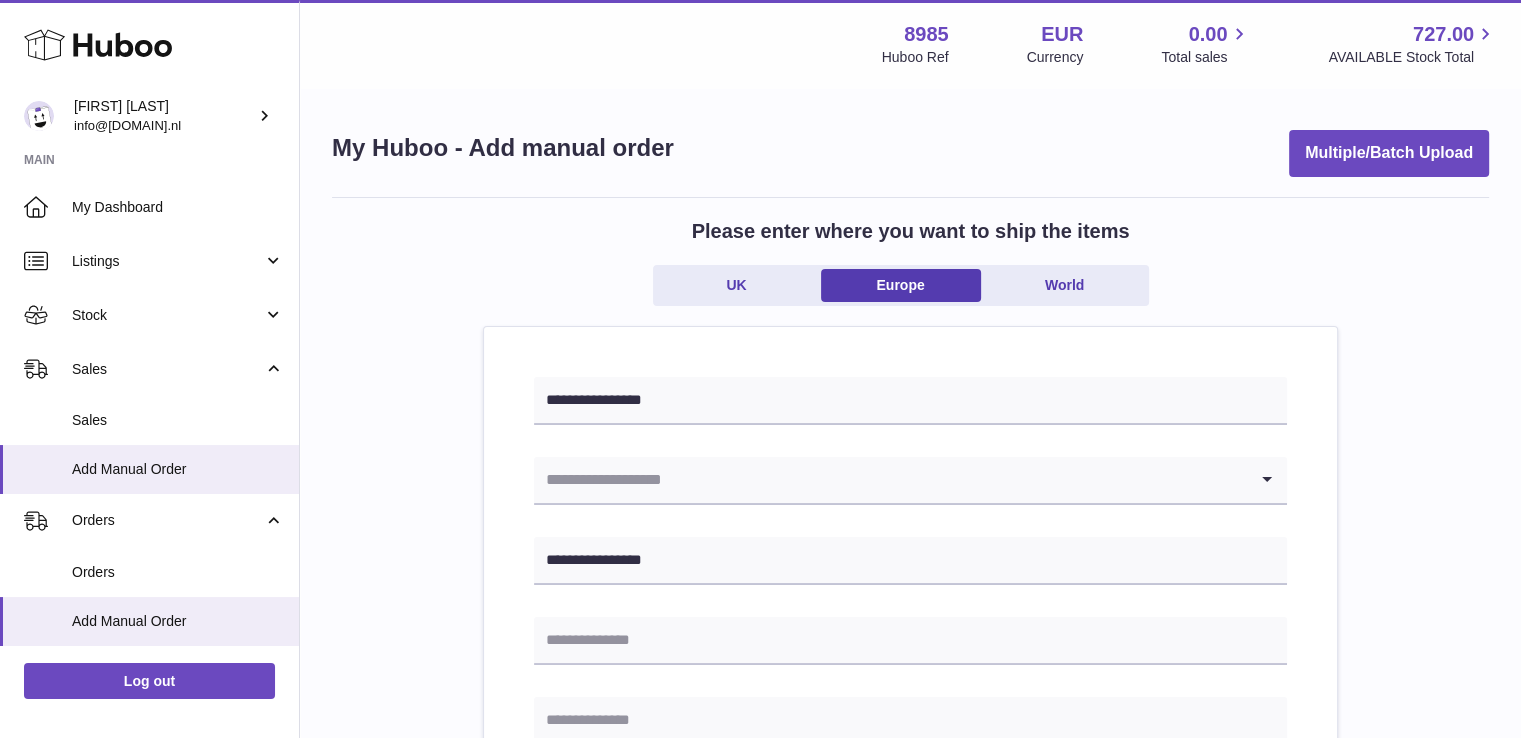 click at bounding box center (890, 480) 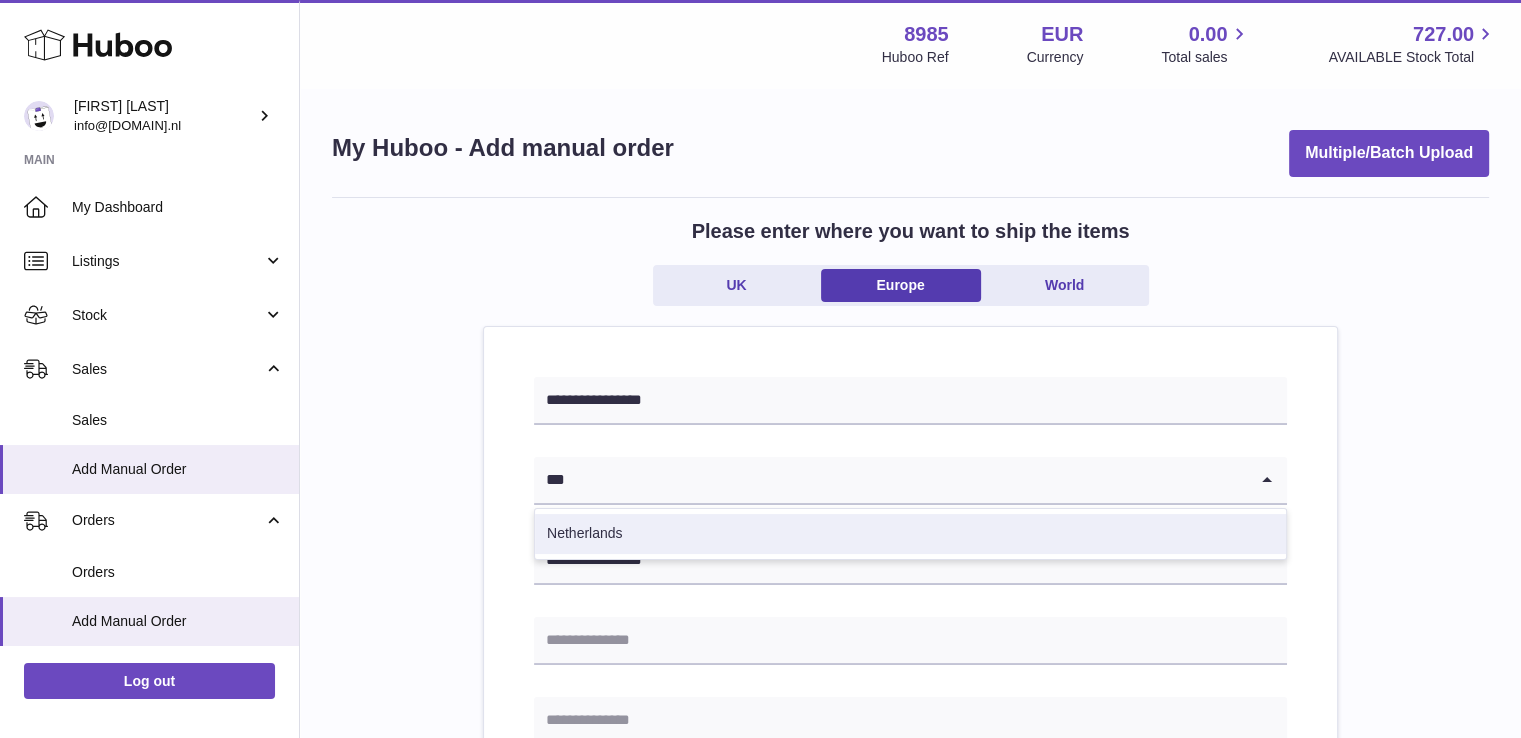 click on "Netherlands" at bounding box center [910, 534] 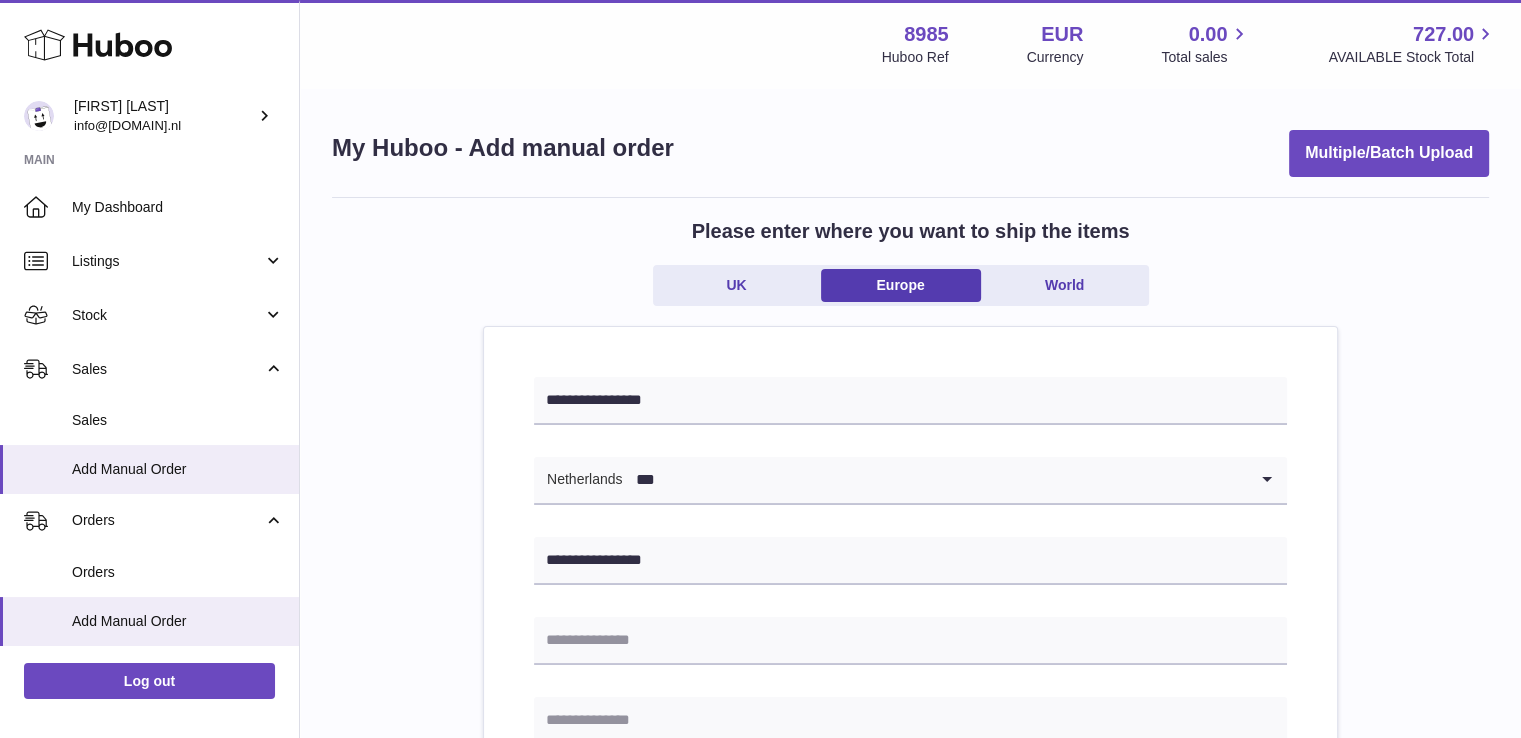 type 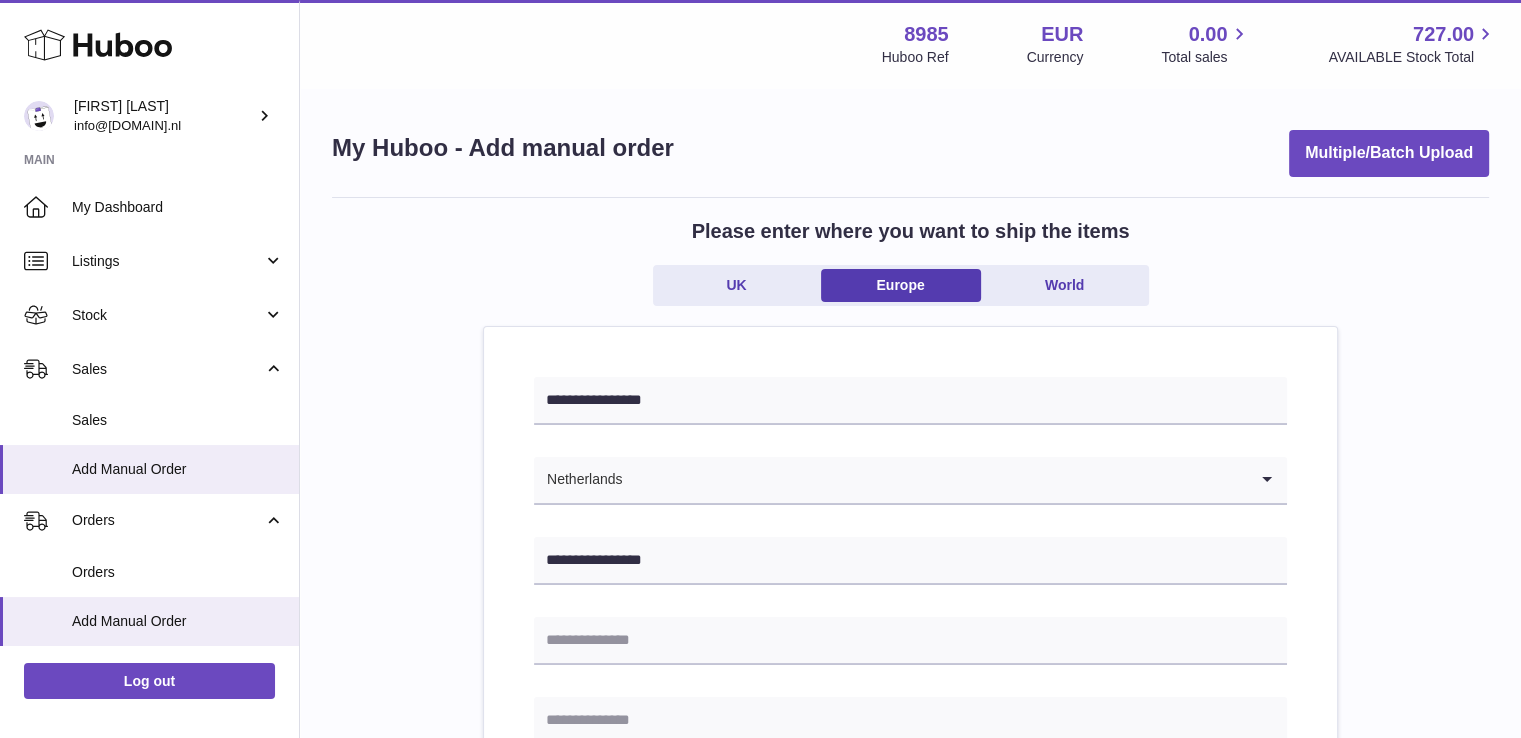 click on "**********" at bounding box center (910, 945) 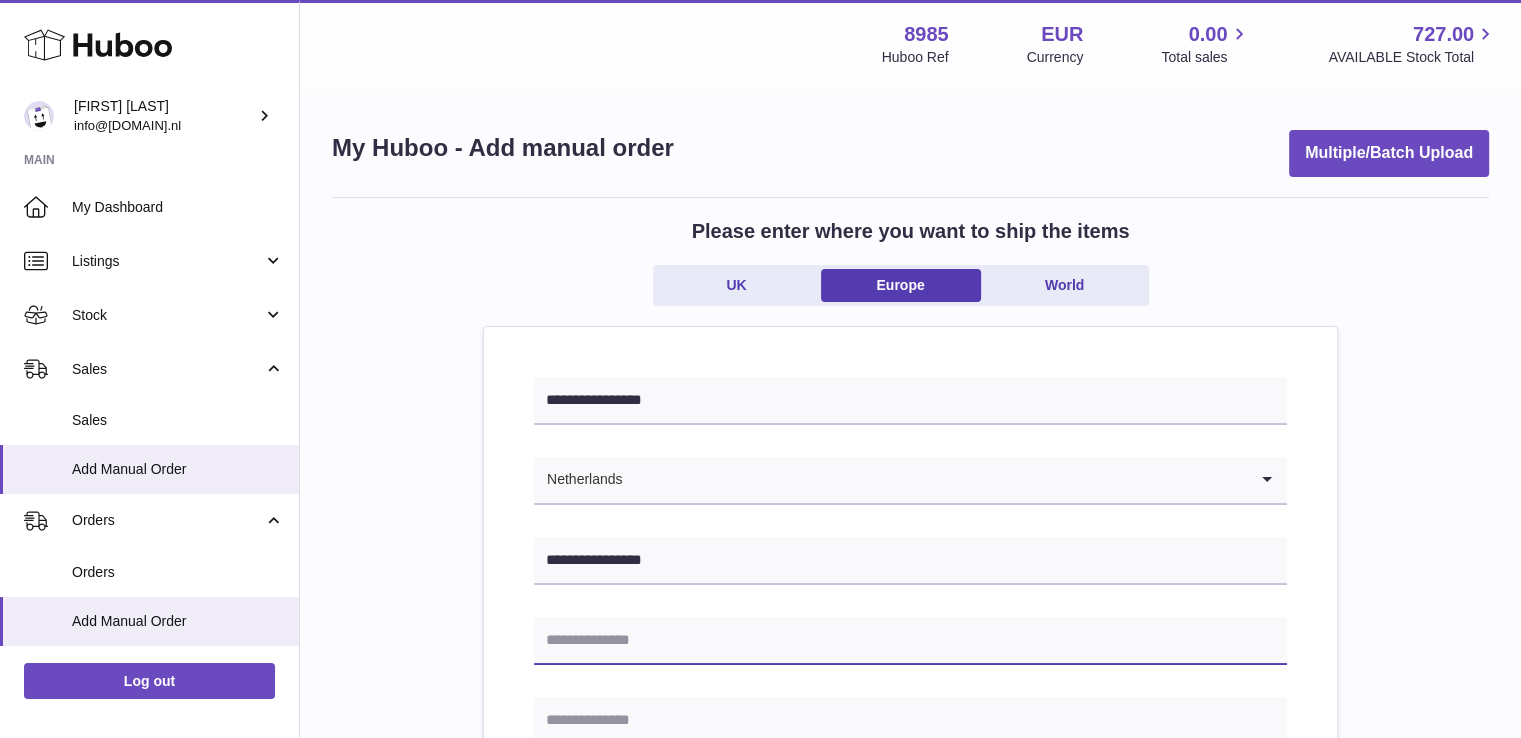click at bounding box center (910, 641) 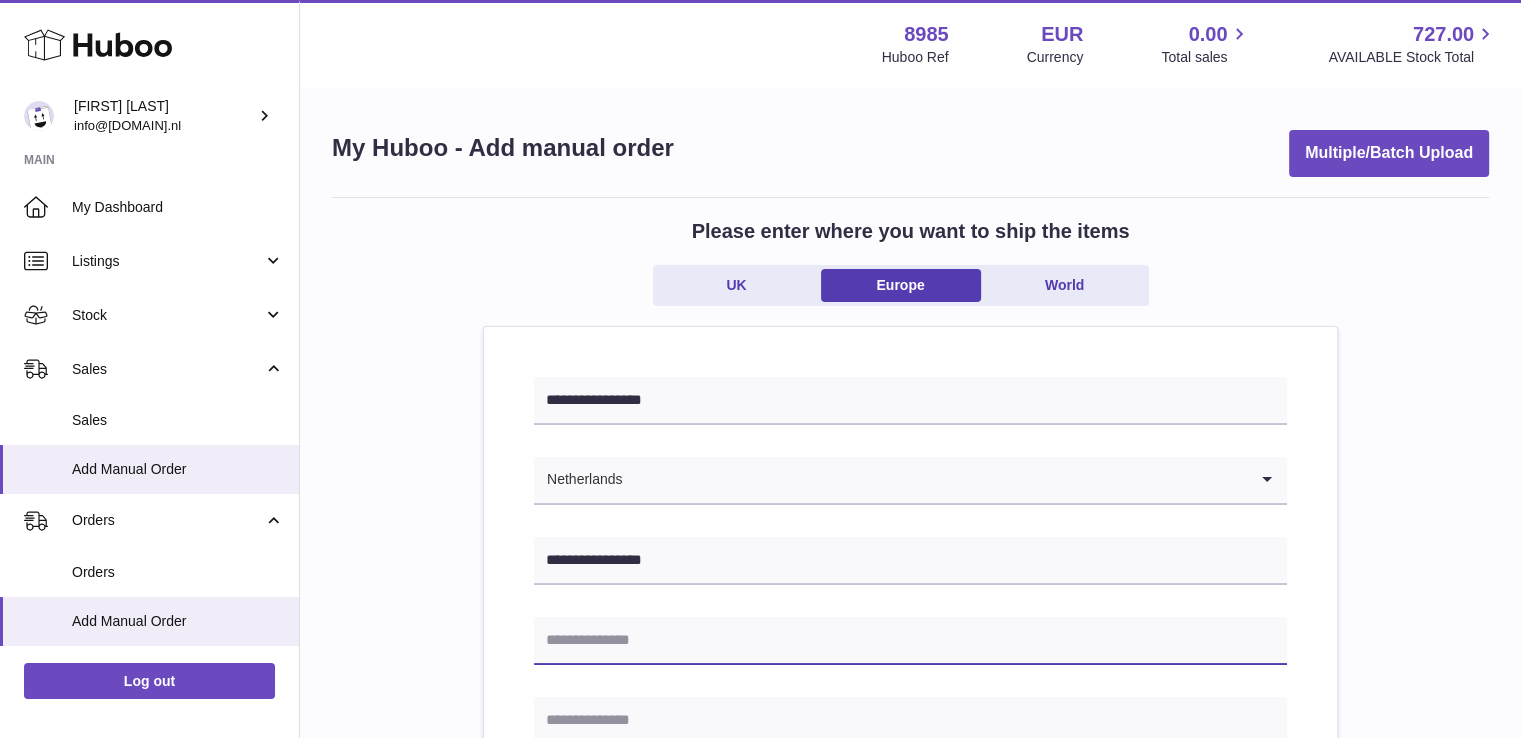 paste on "**********" 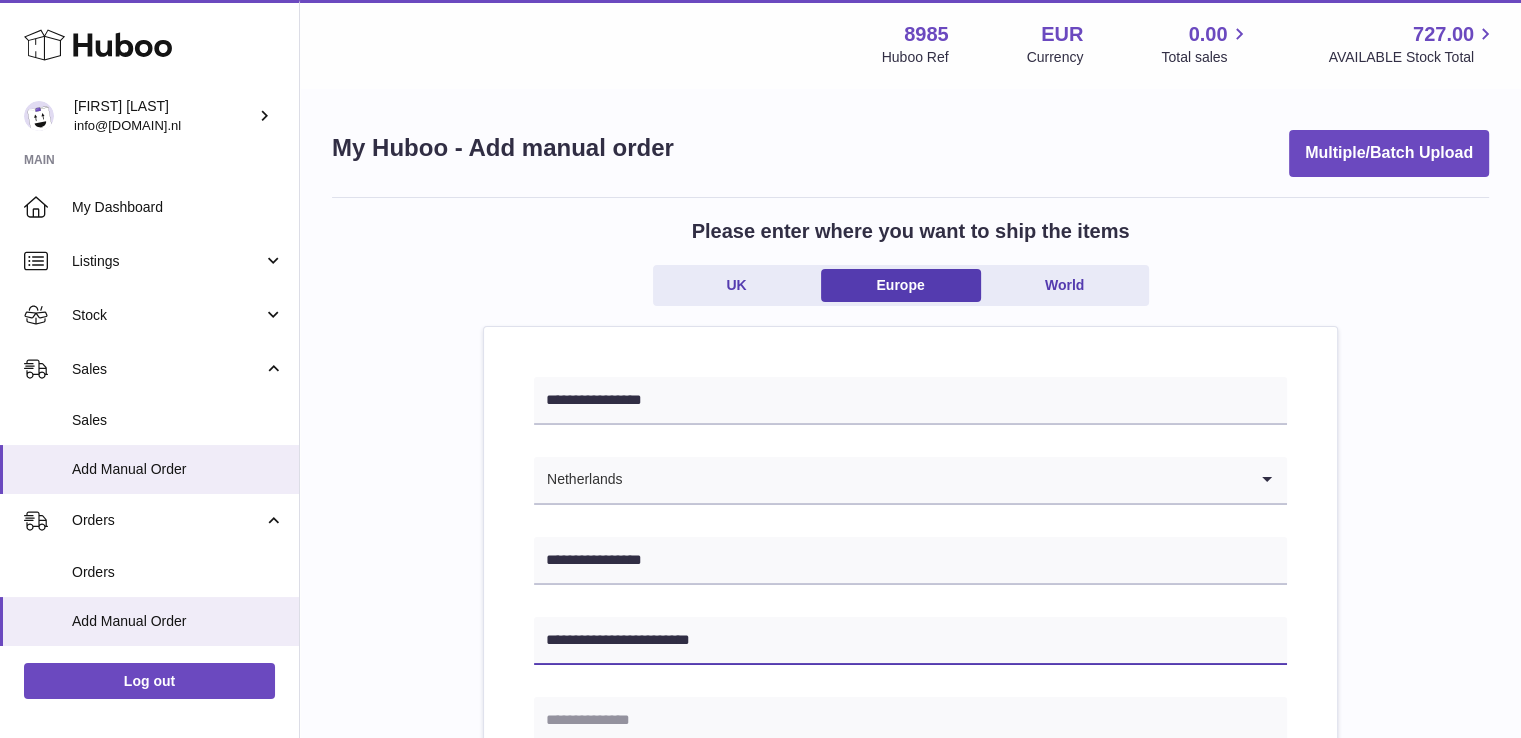 type on "**********" 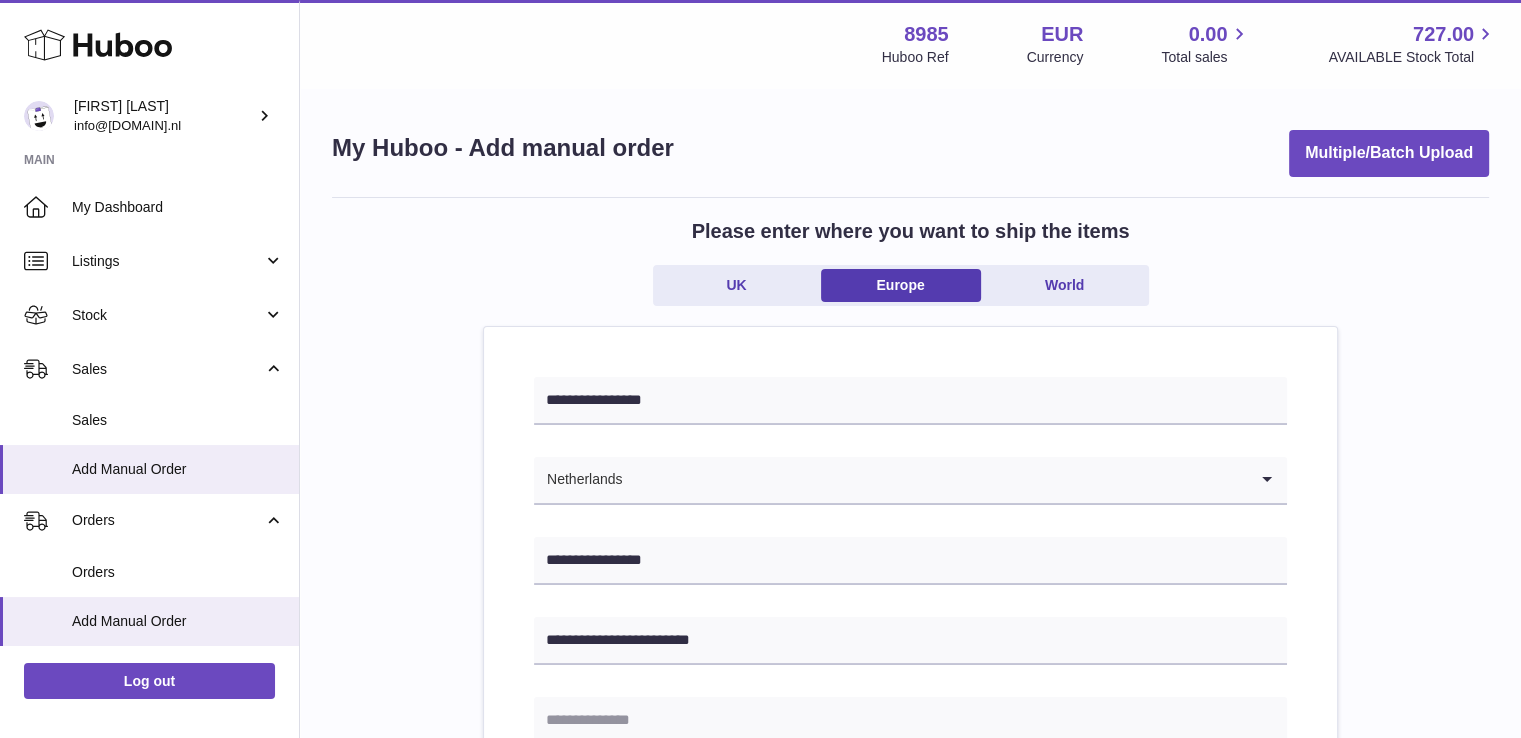 click at bounding box center (910, 721) 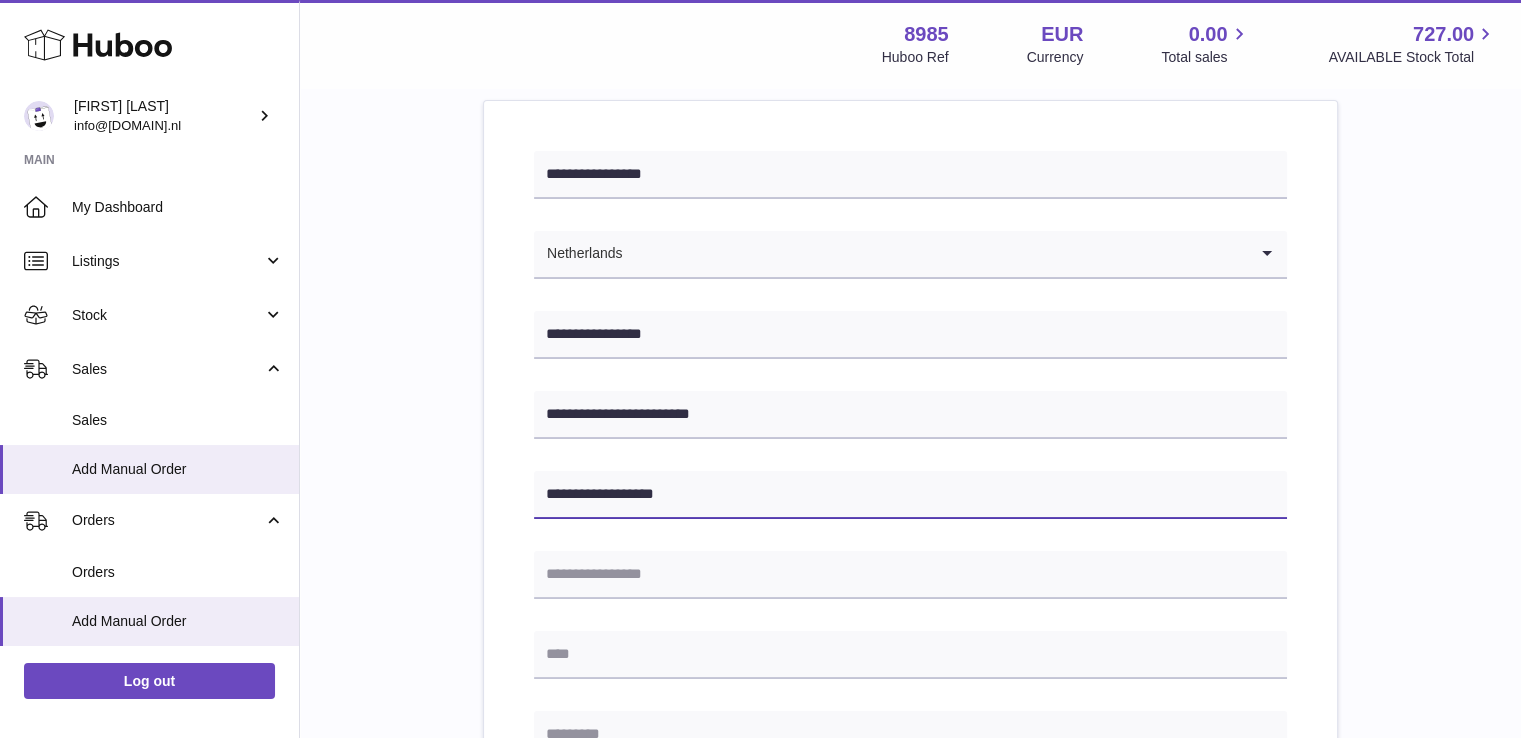 scroll, scrollTop: 319, scrollLeft: 0, axis: vertical 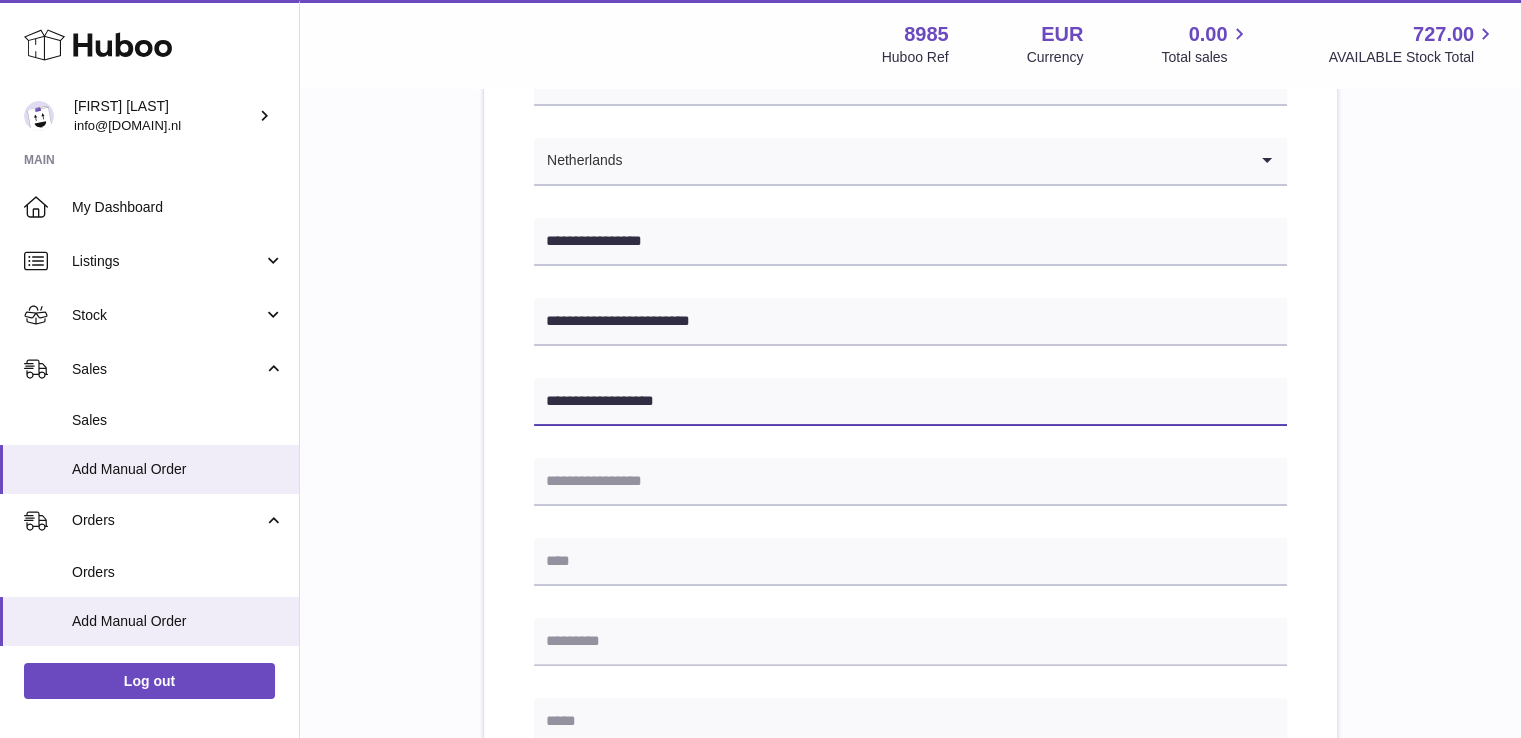 type on "**********" 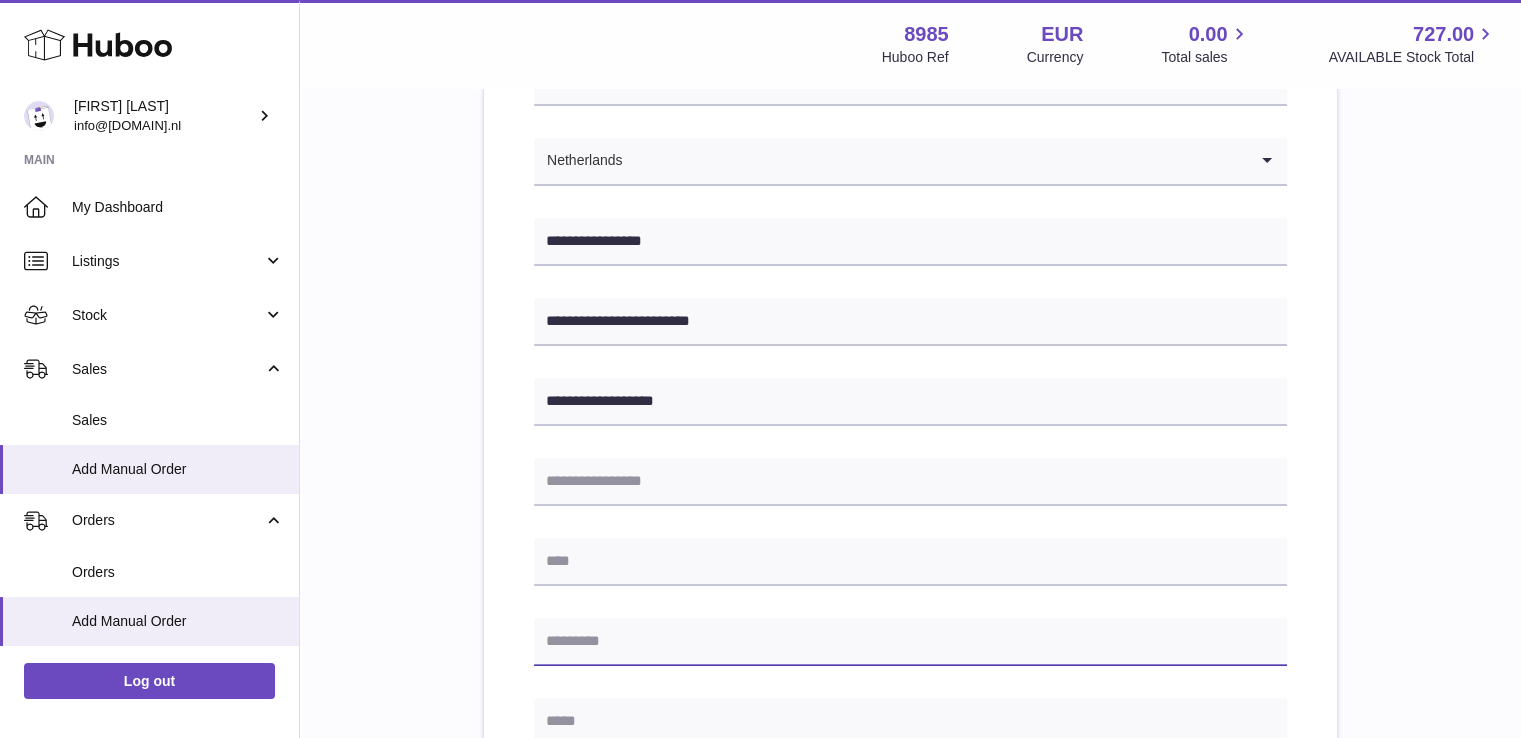 click at bounding box center (910, 642) 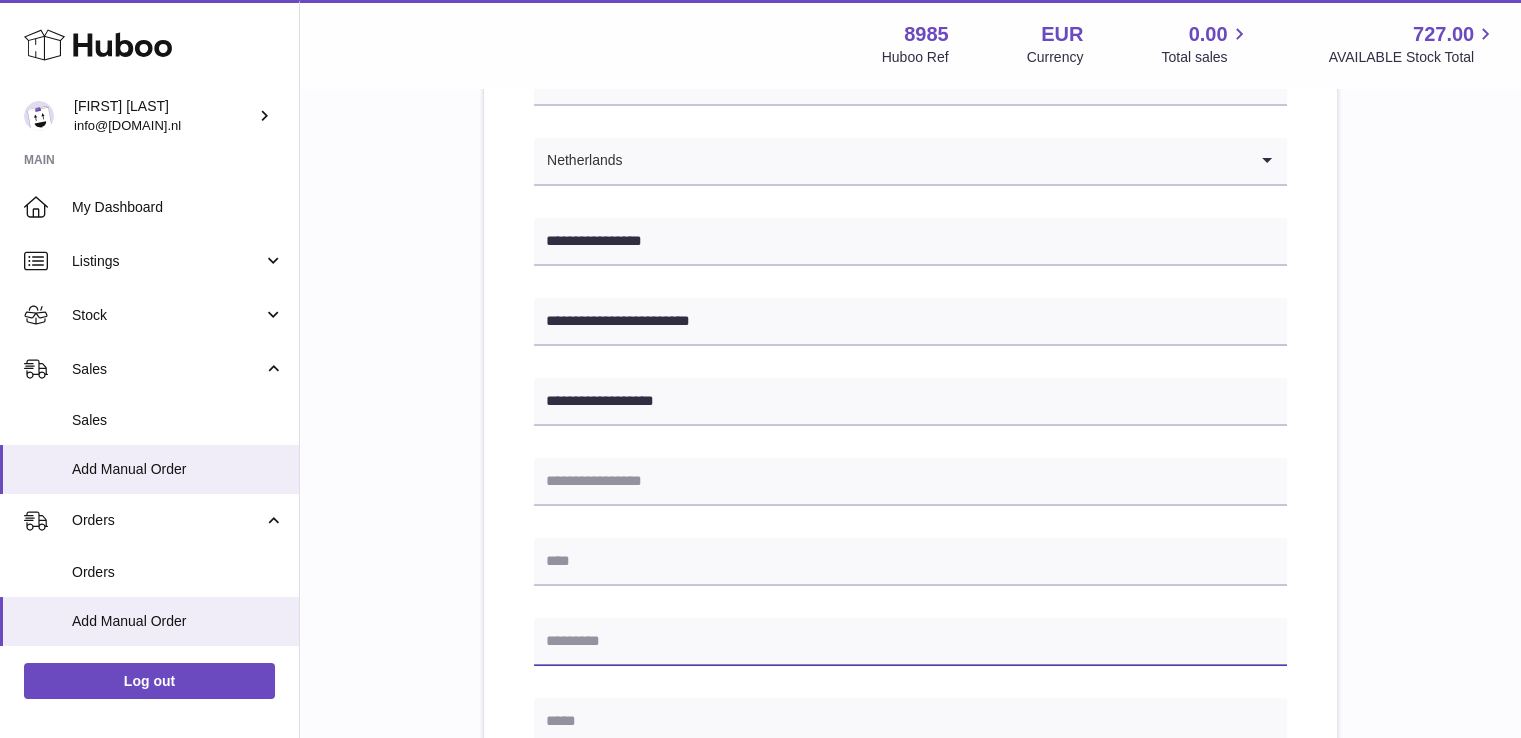 paste on "******" 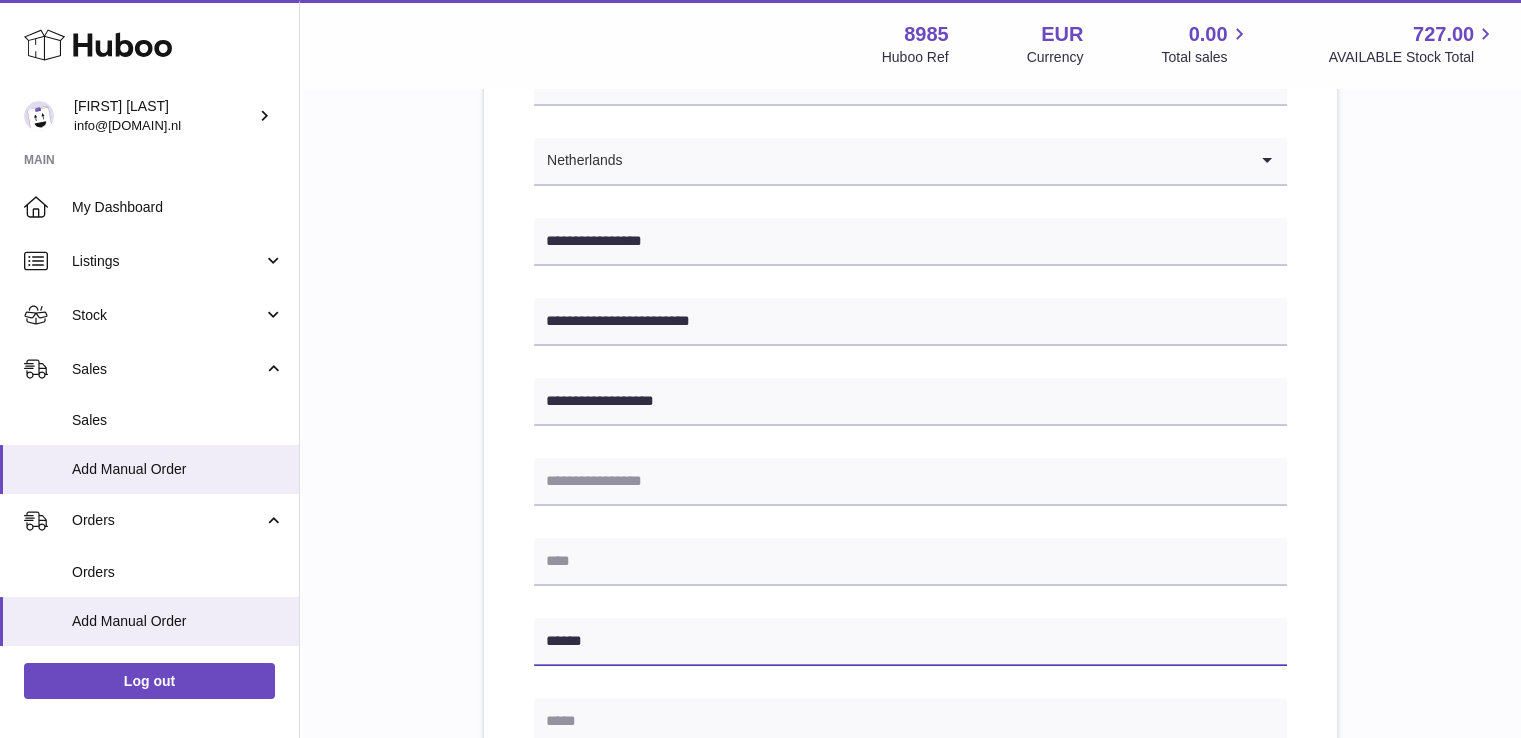 type on "******" 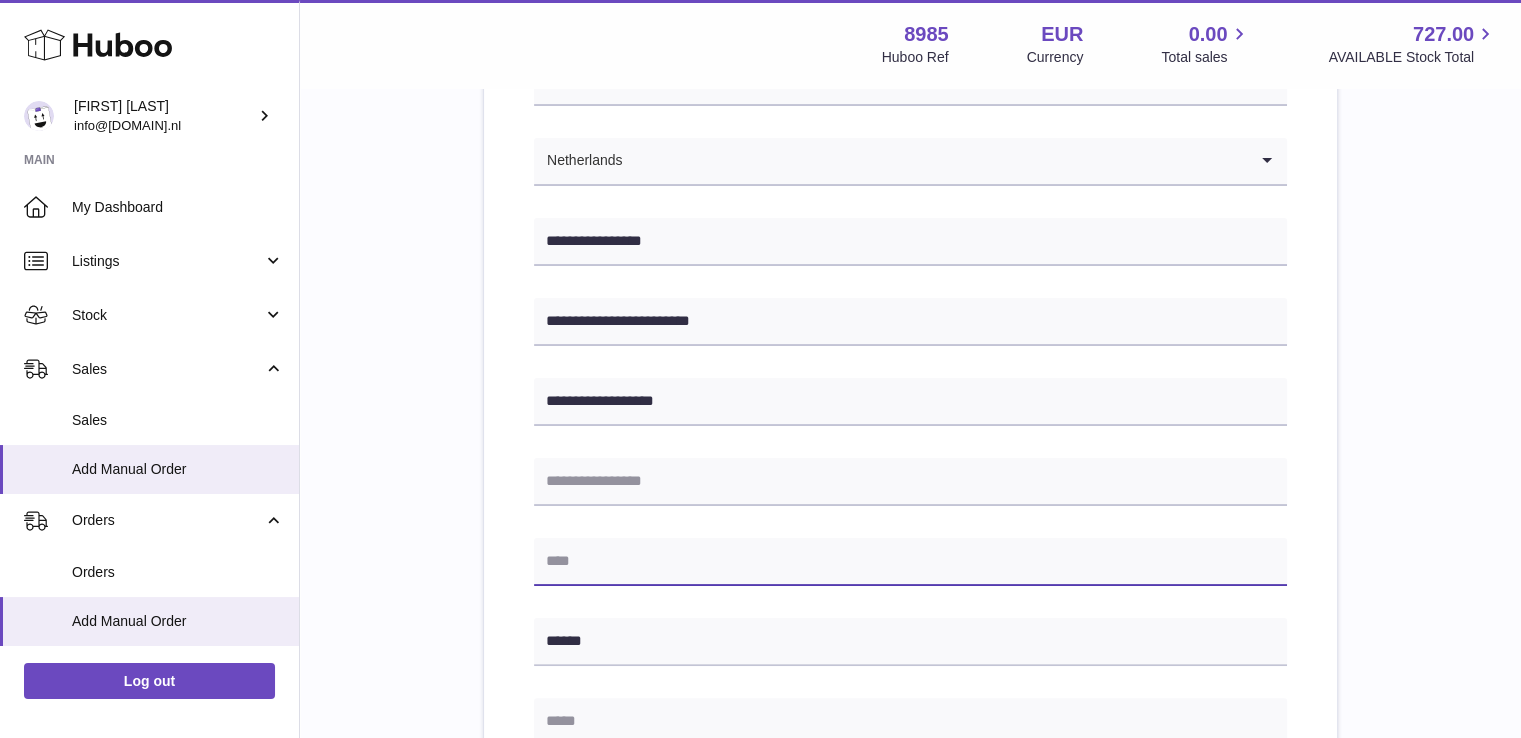 click at bounding box center [910, 562] 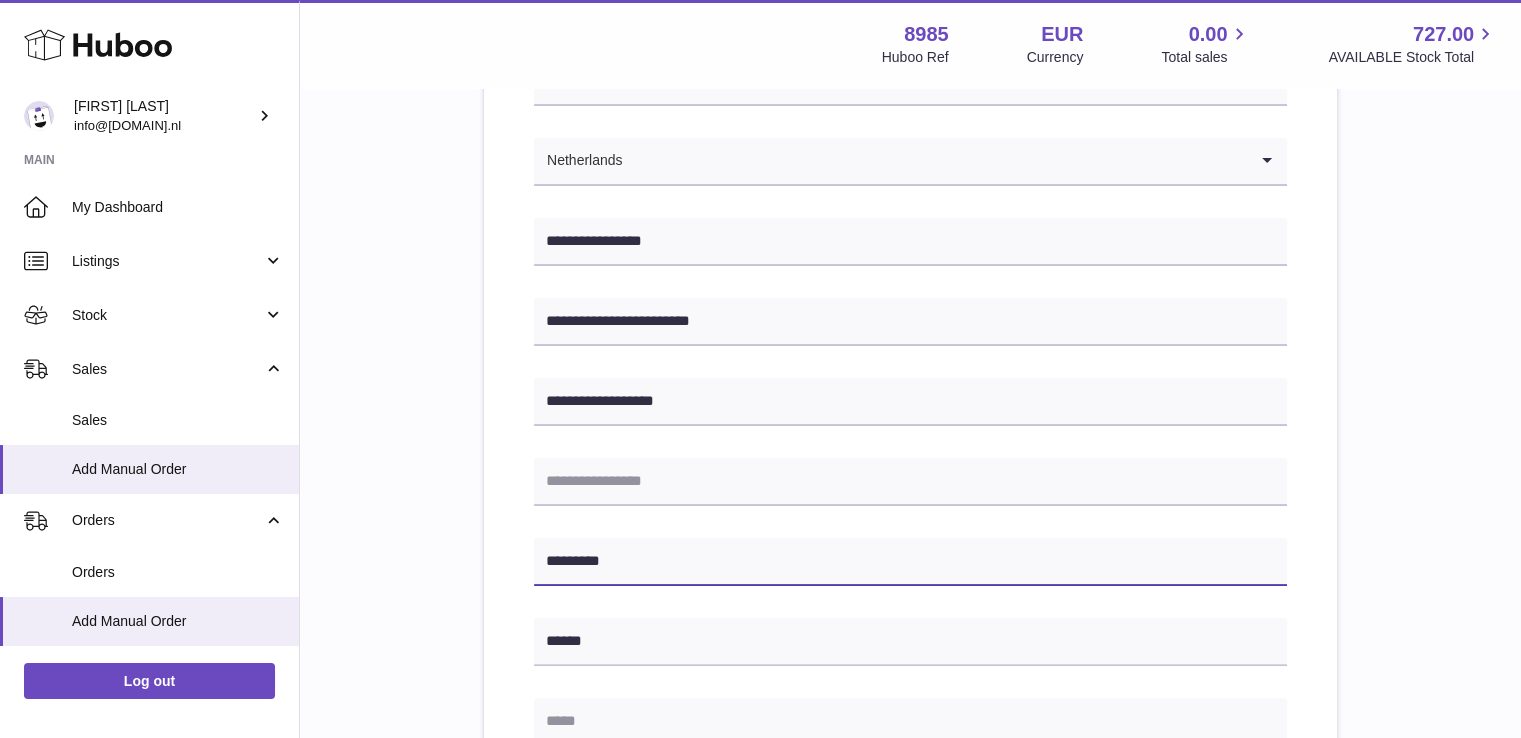 scroll, scrollTop: 311, scrollLeft: 0, axis: vertical 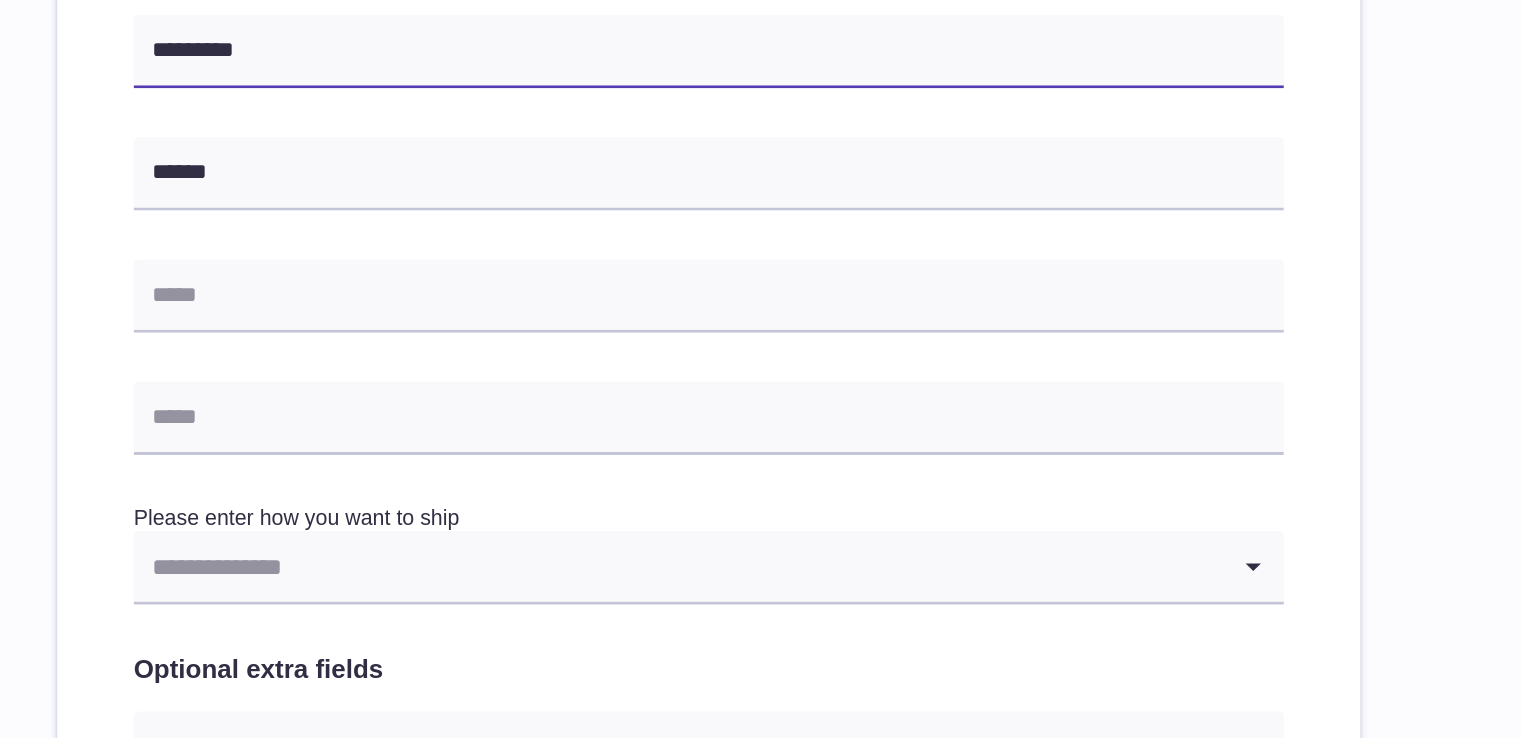type on "*********" 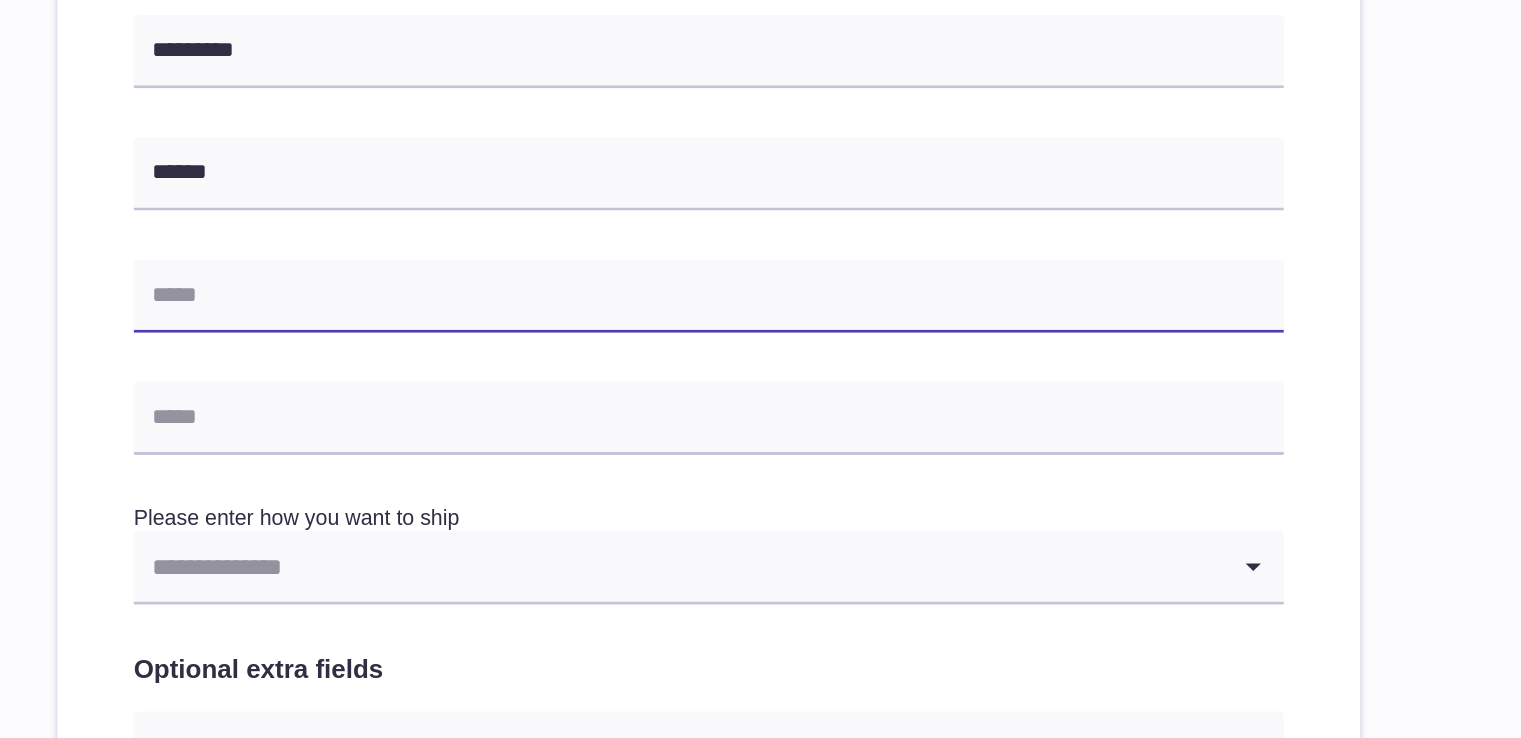 click at bounding box center [910, 436] 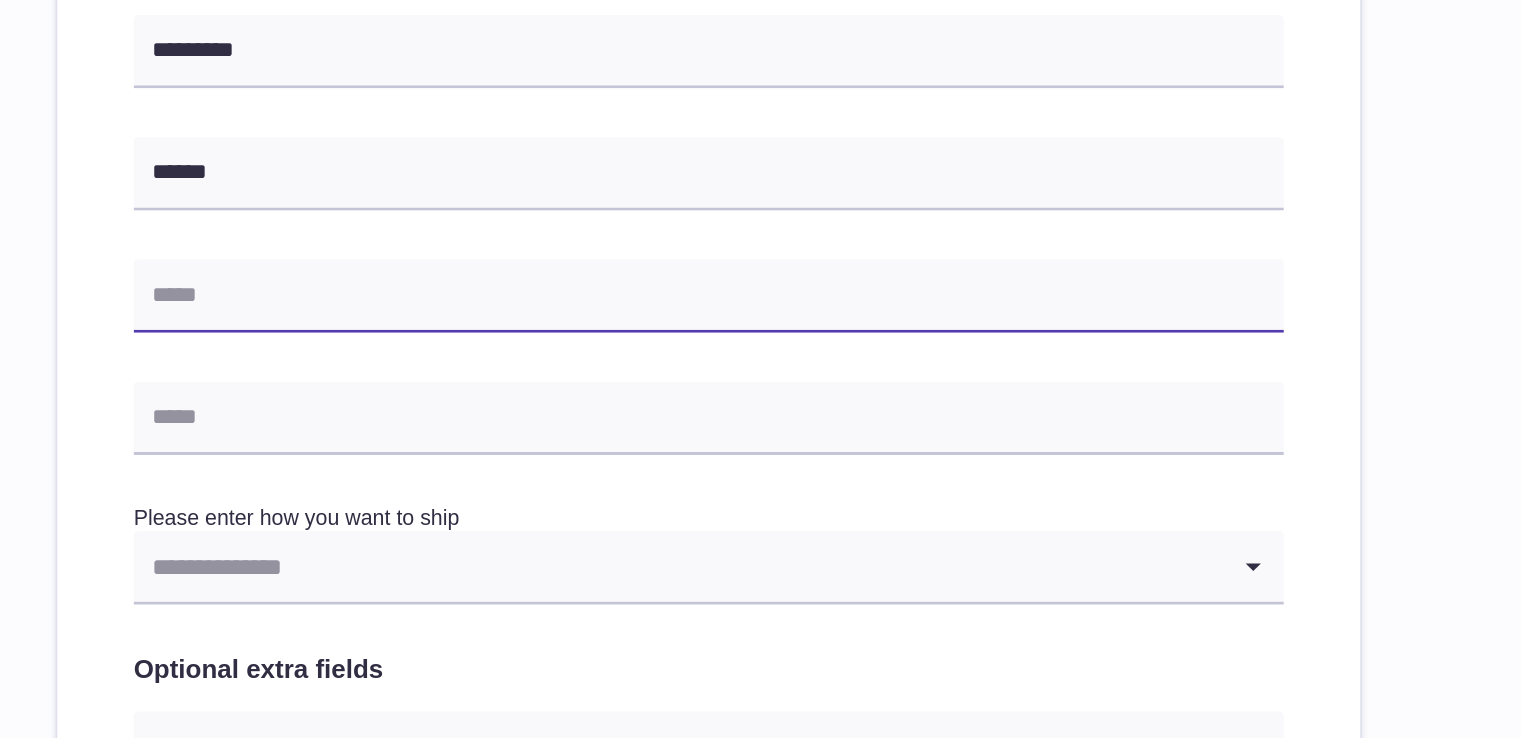 type on "**********" 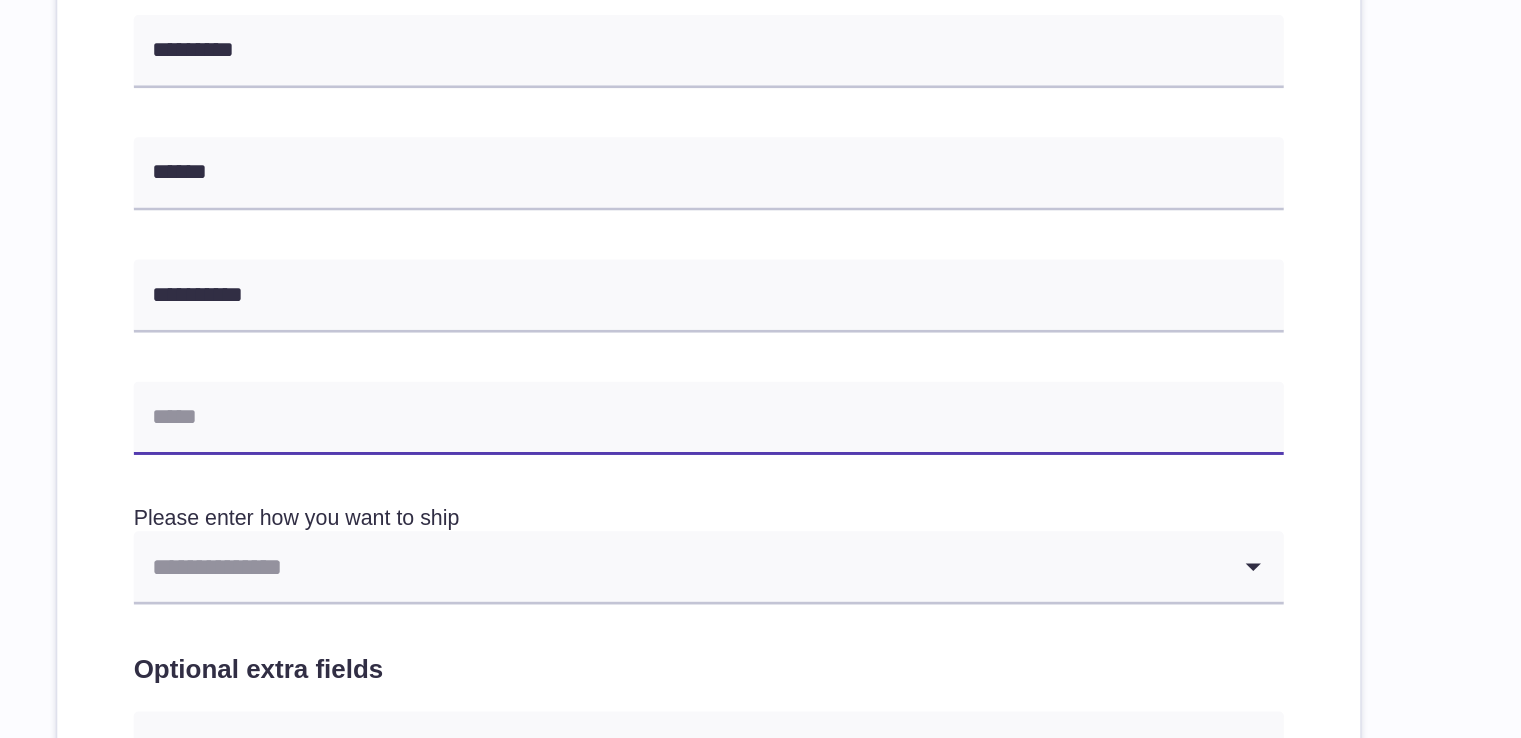 type on "**********" 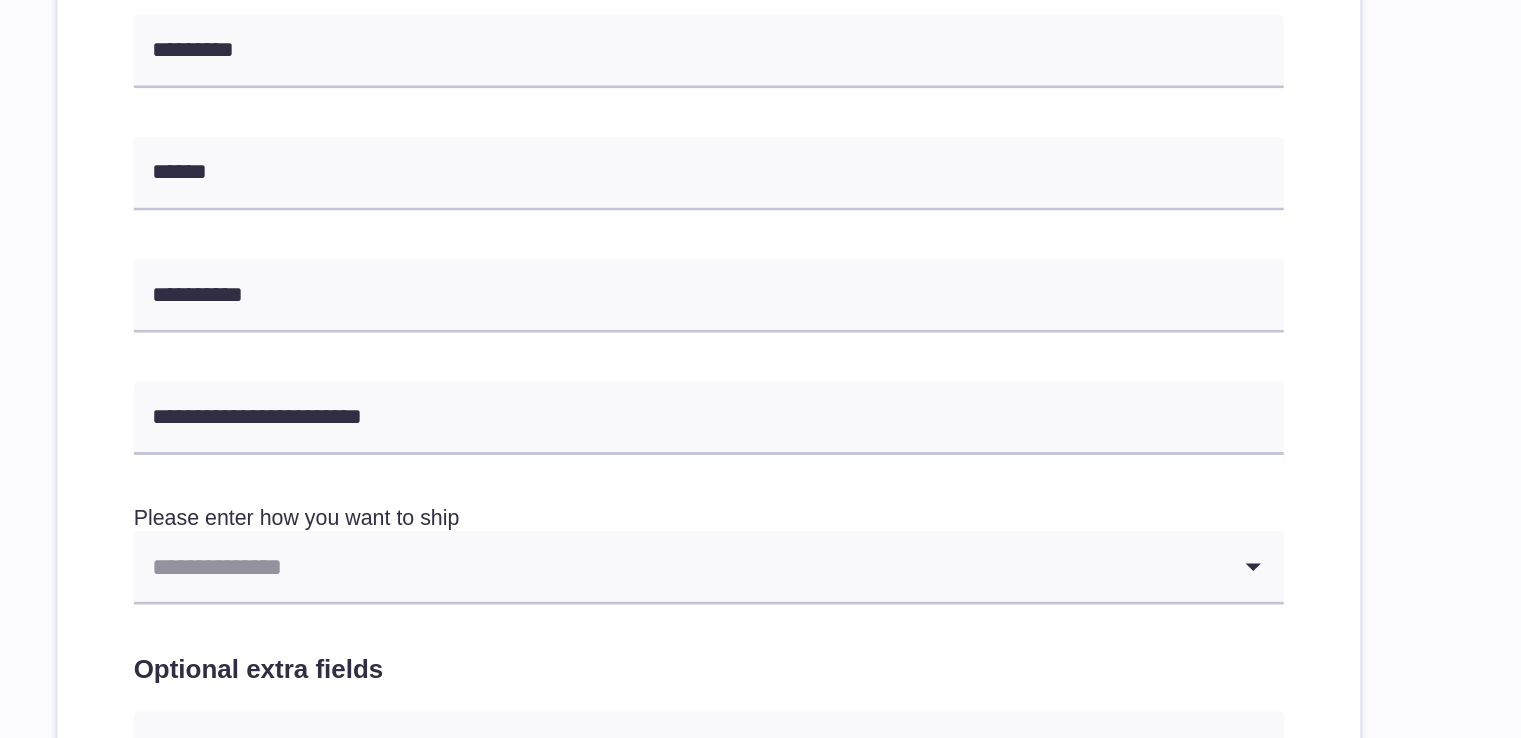 click 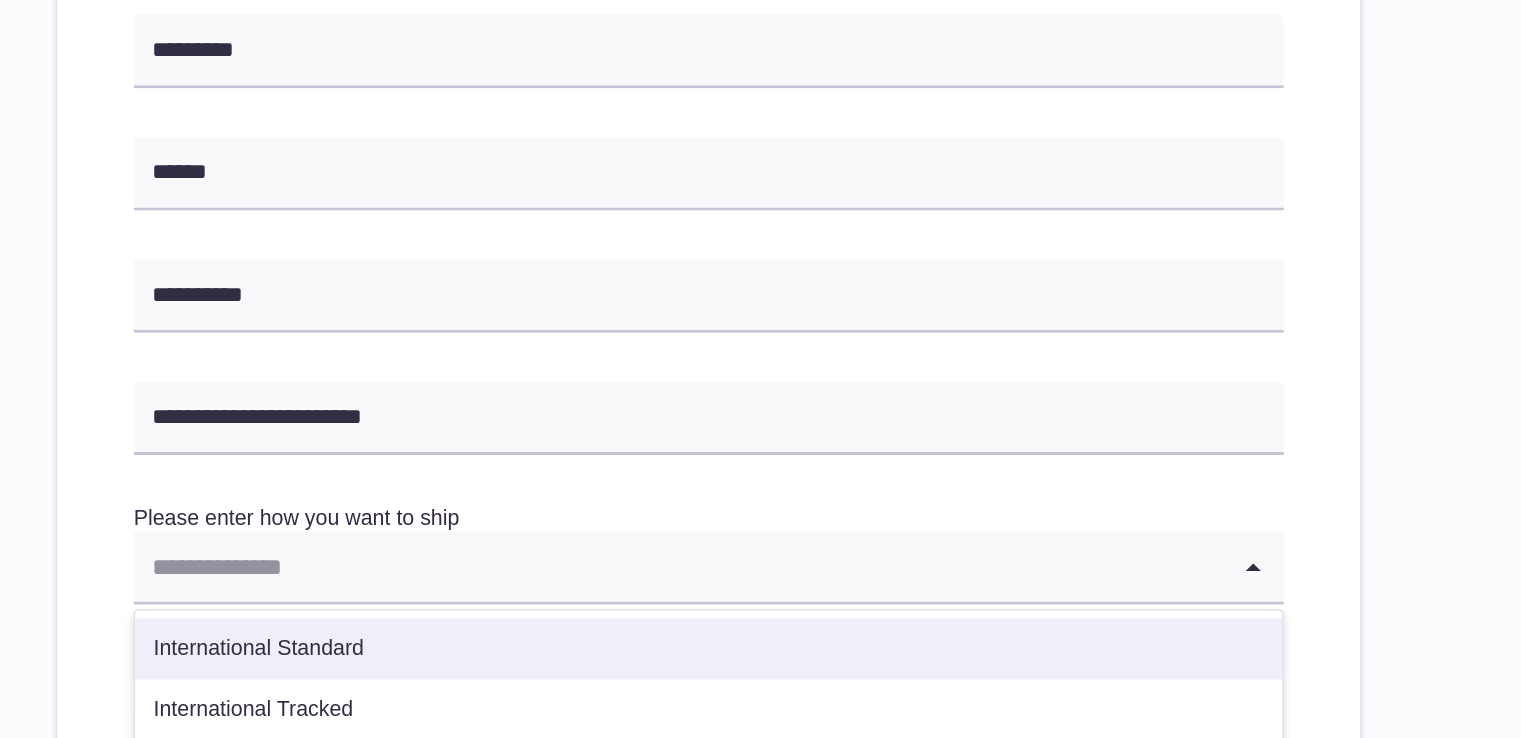 click on "International Standard" at bounding box center [910, 667] 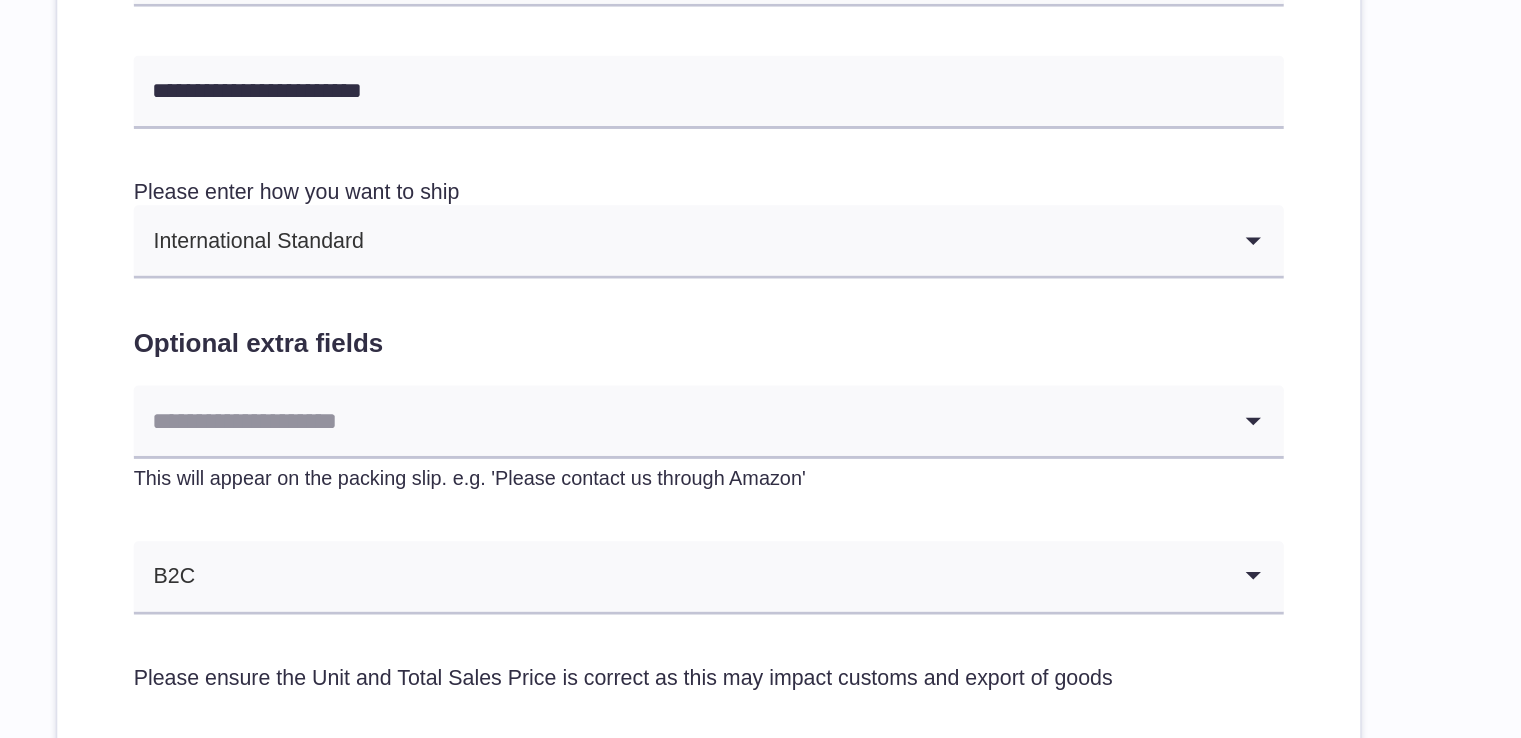 scroll, scrollTop: 859, scrollLeft: 0, axis: vertical 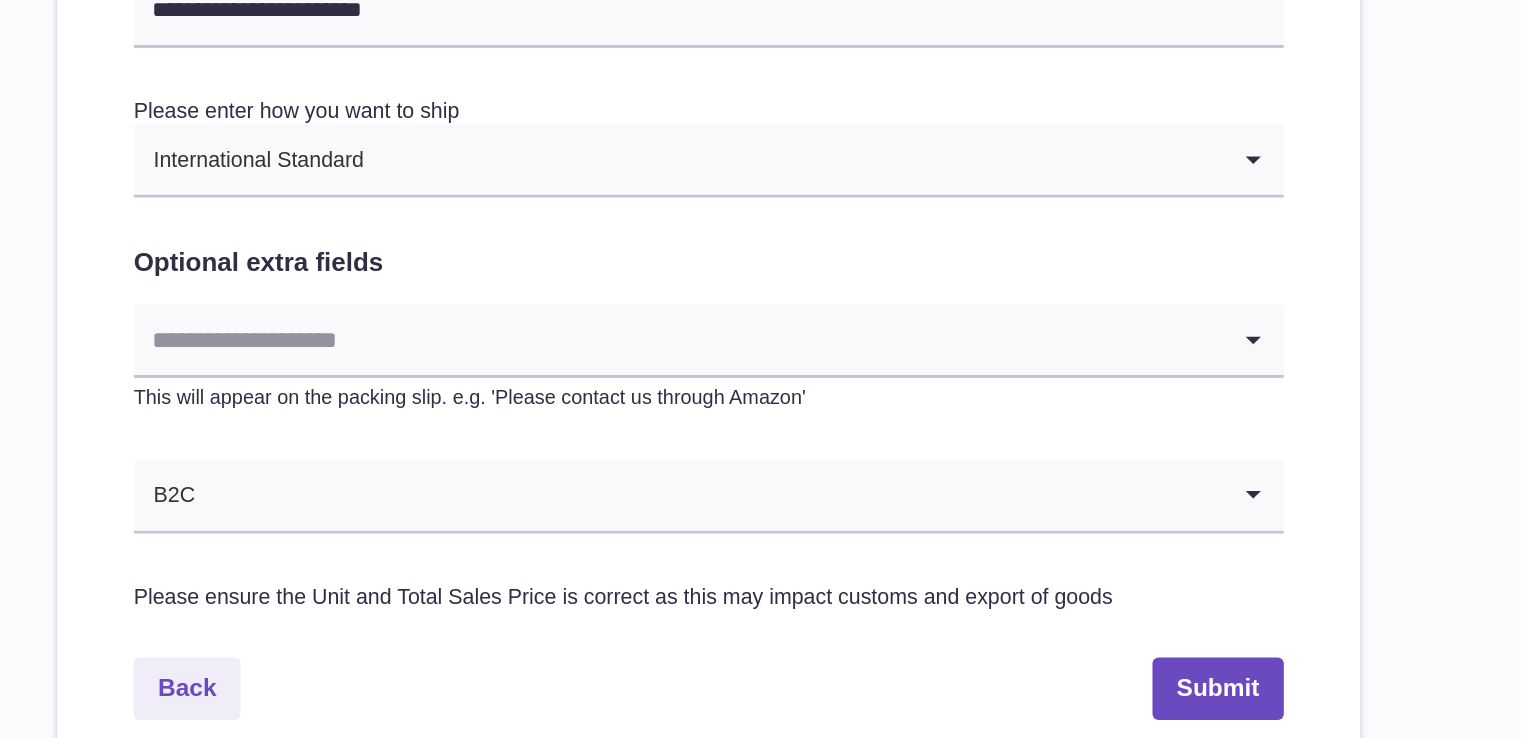click 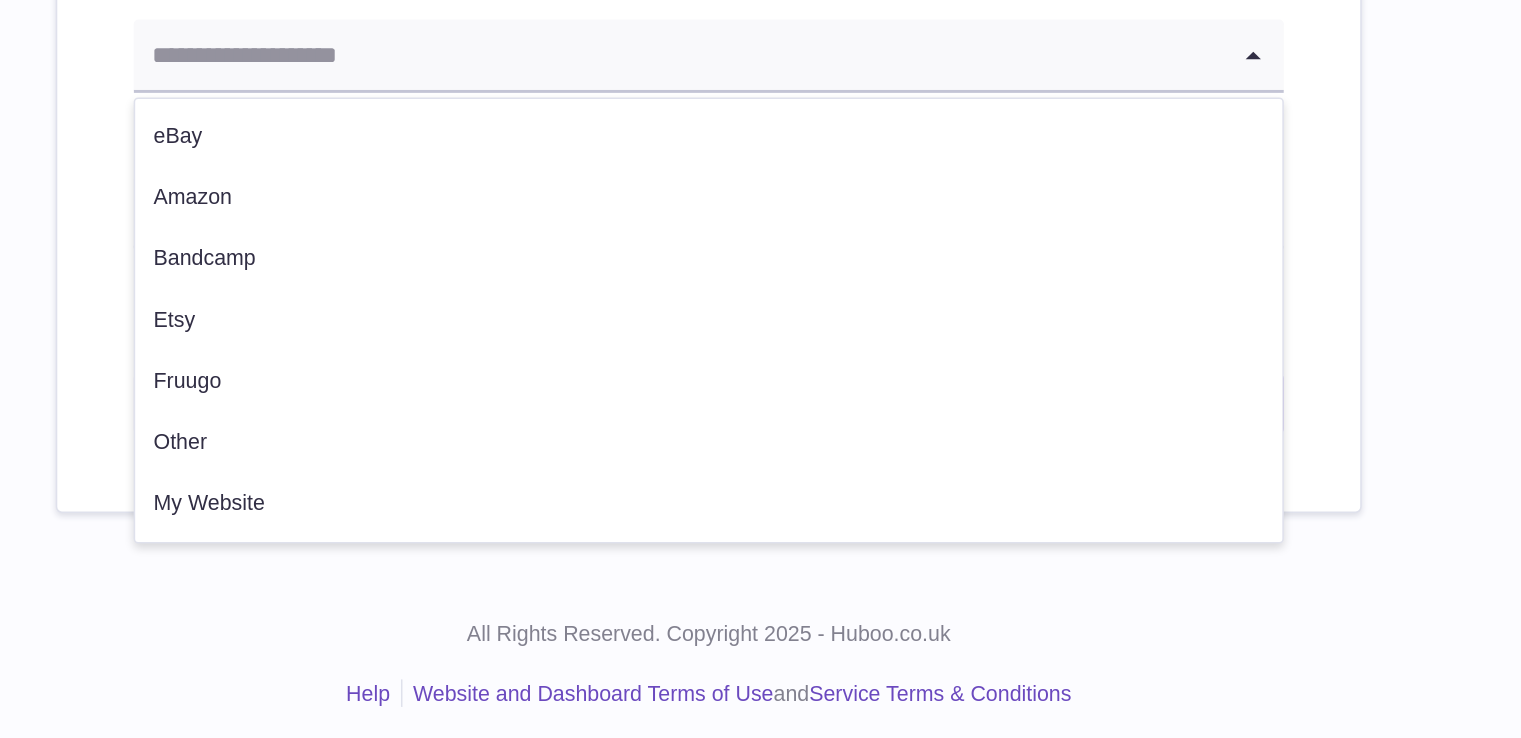 scroll, scrollTop: 1055, scrollLeft: 0, axis: vertical 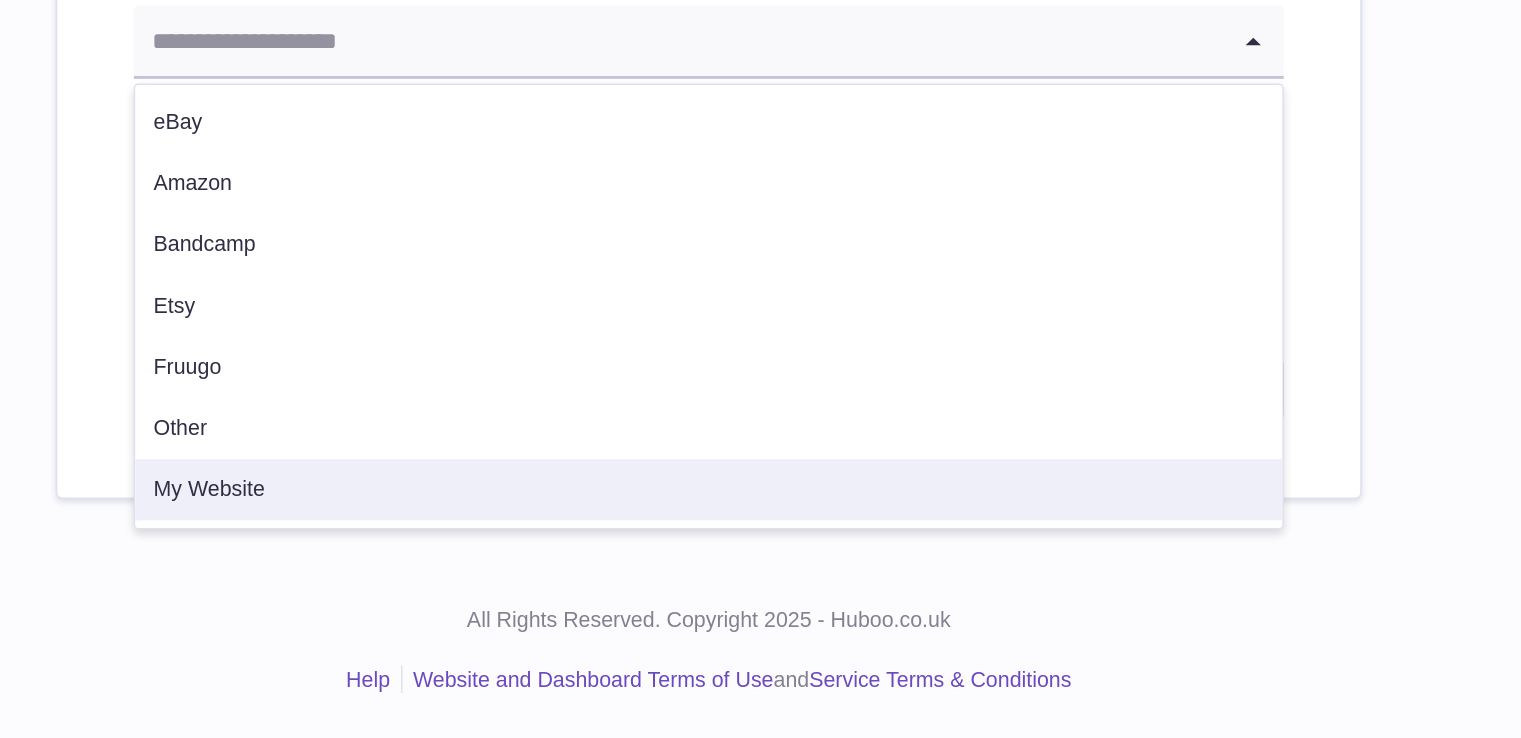 click on "My Website" at bounding box center (910, 575) 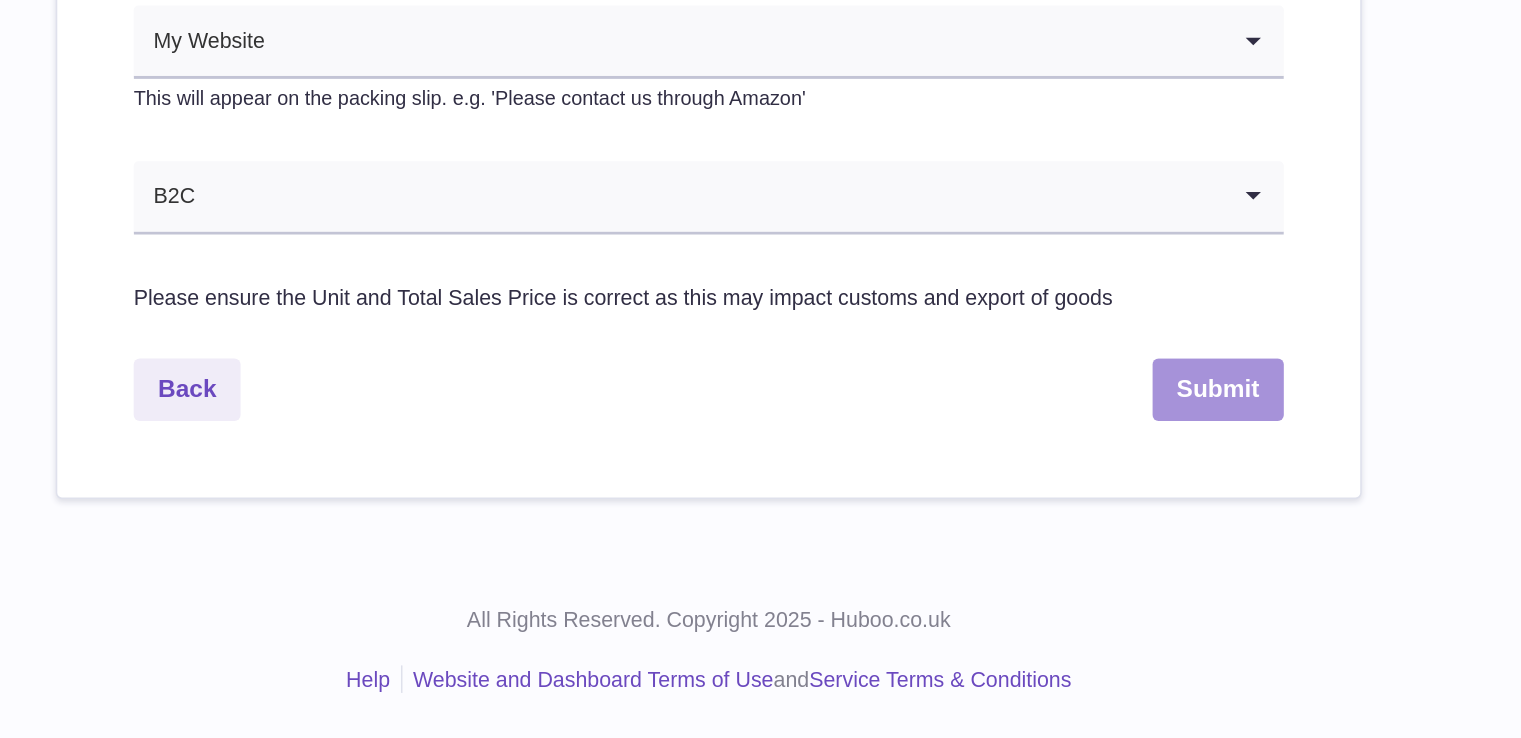 click on "Submit" at bounding box center (1244, 509) 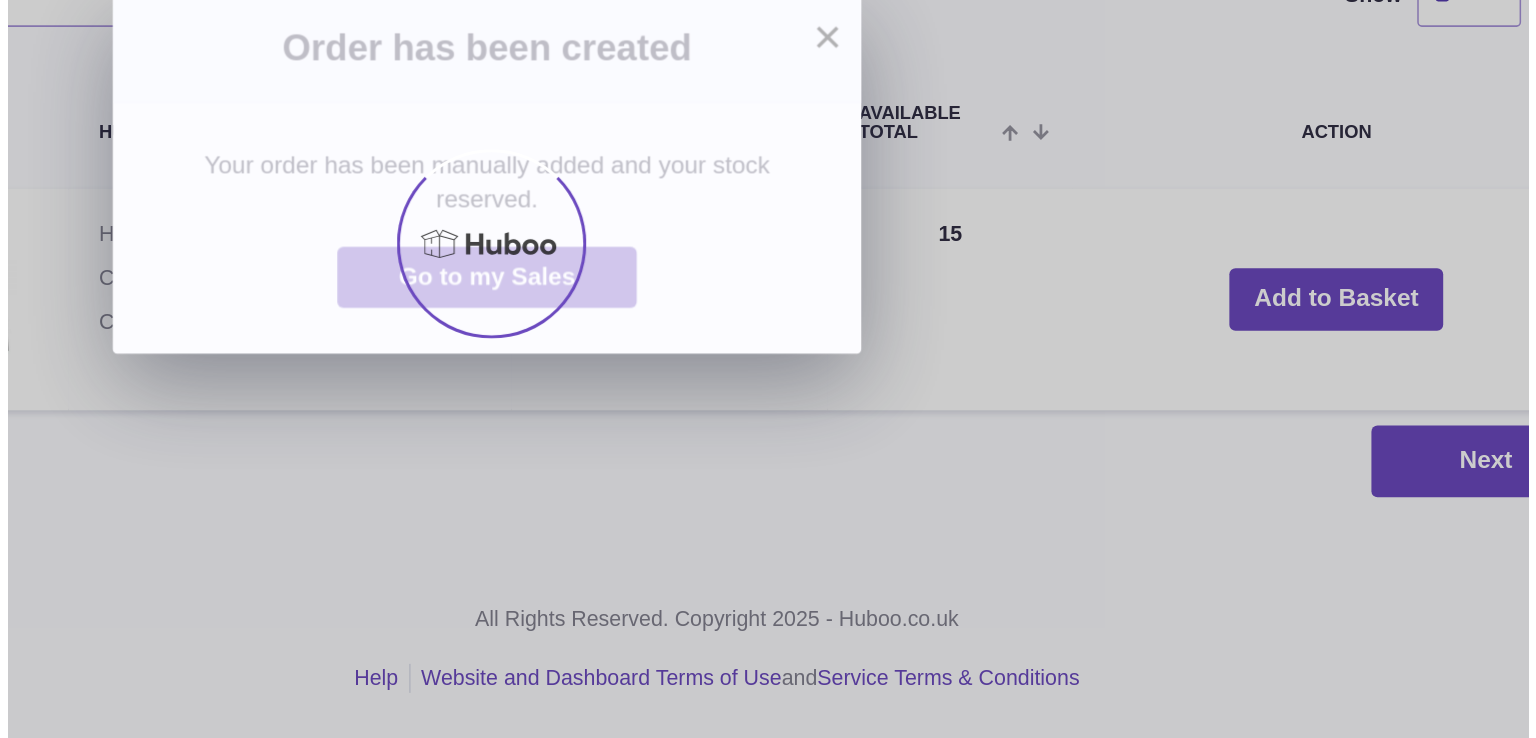 scroll, scrollTop: 0, scrollLeft: 0, axis: both 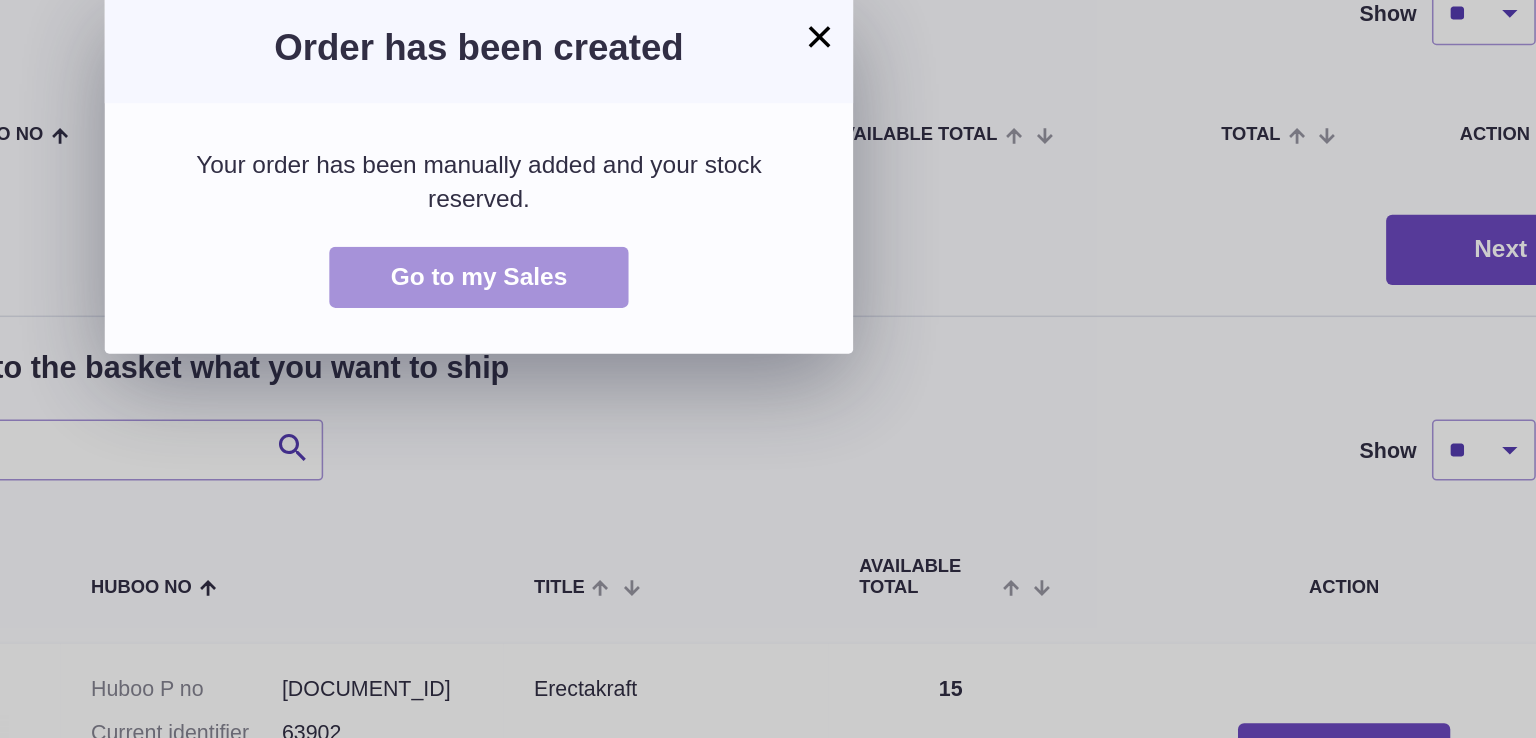 click on "Go to my Sales" at bounding box center (760, 435) 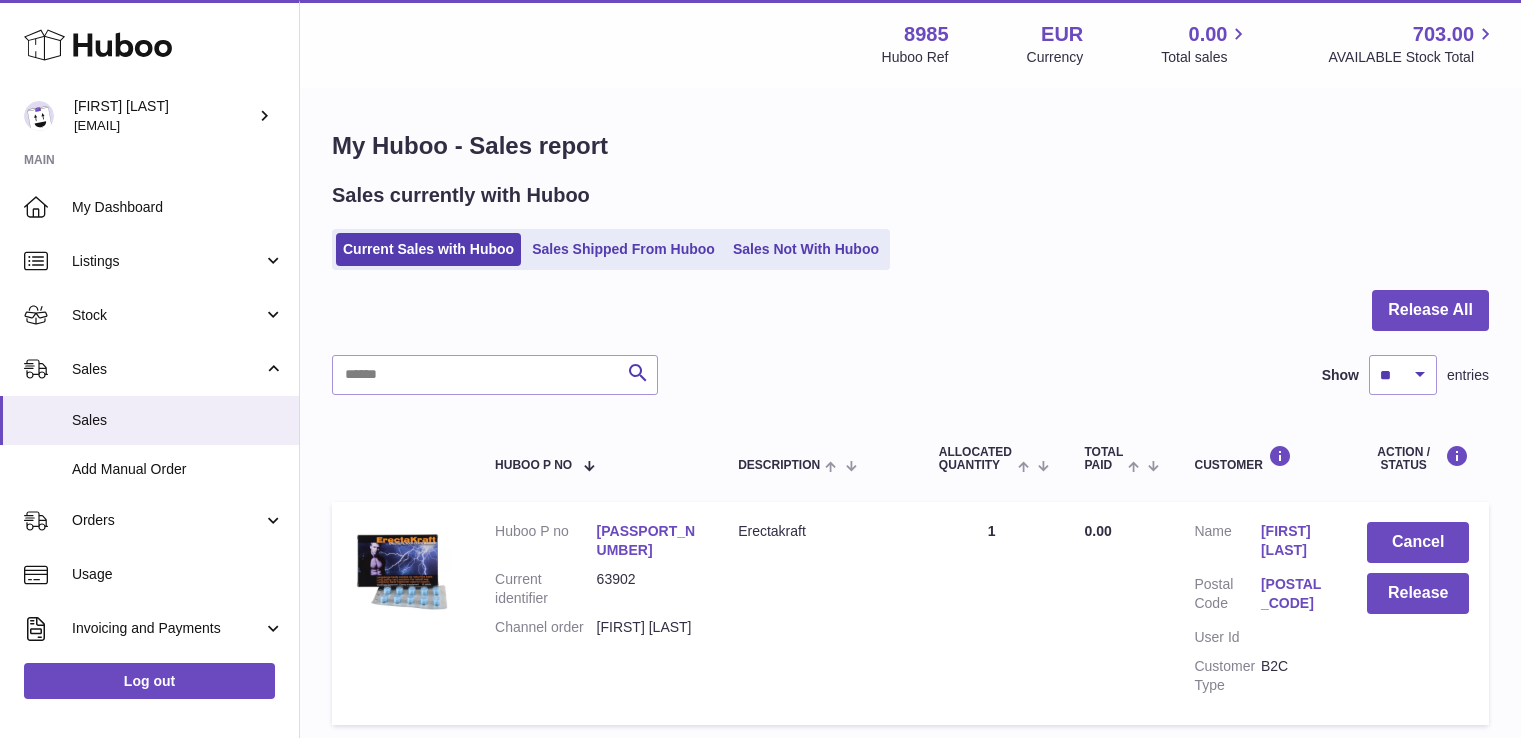 scroll, scrollTop: 0, scrollLeft: 0, axis: both 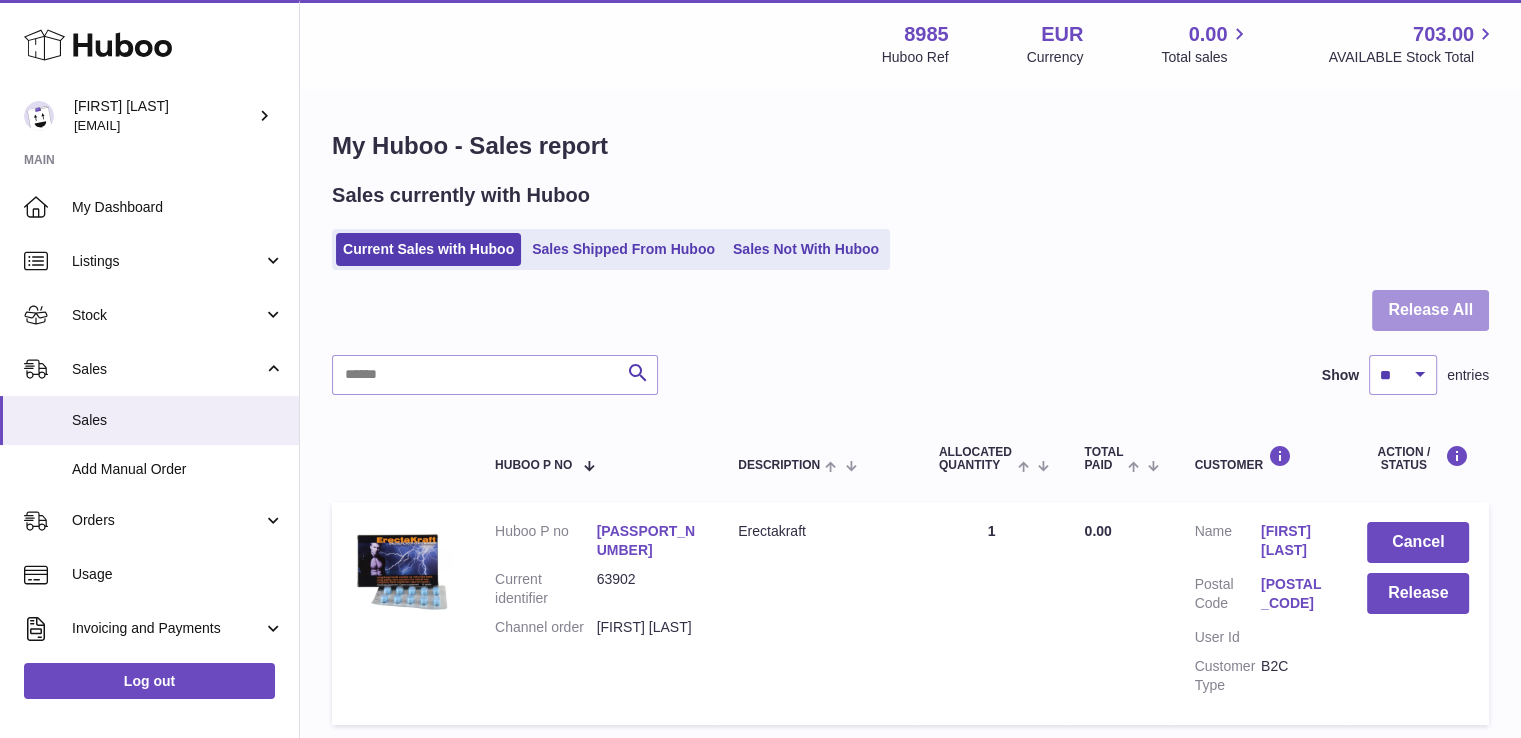 click on "Release All" at bounding box center (1430, 310) 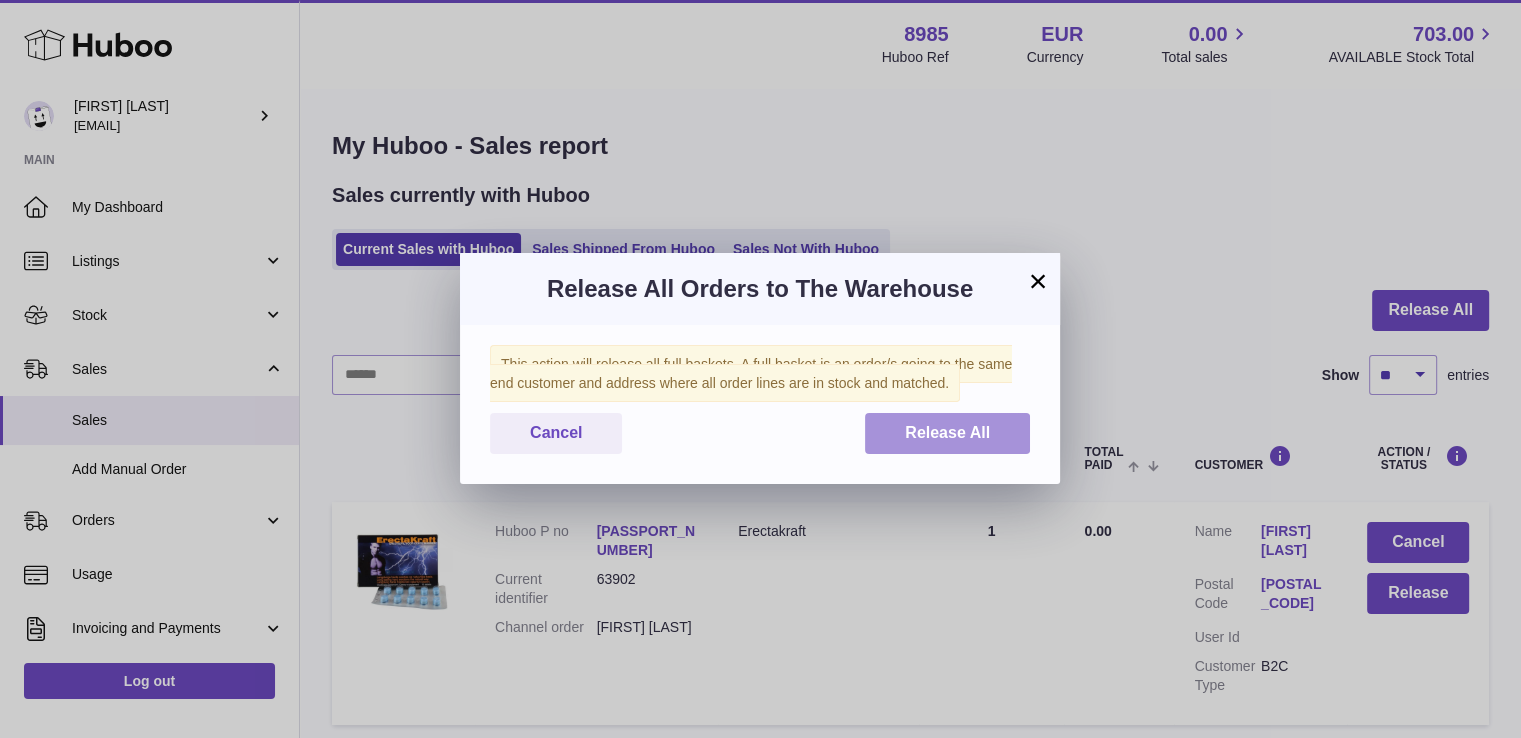 click on "Release All" at bounding box center (947, 432) 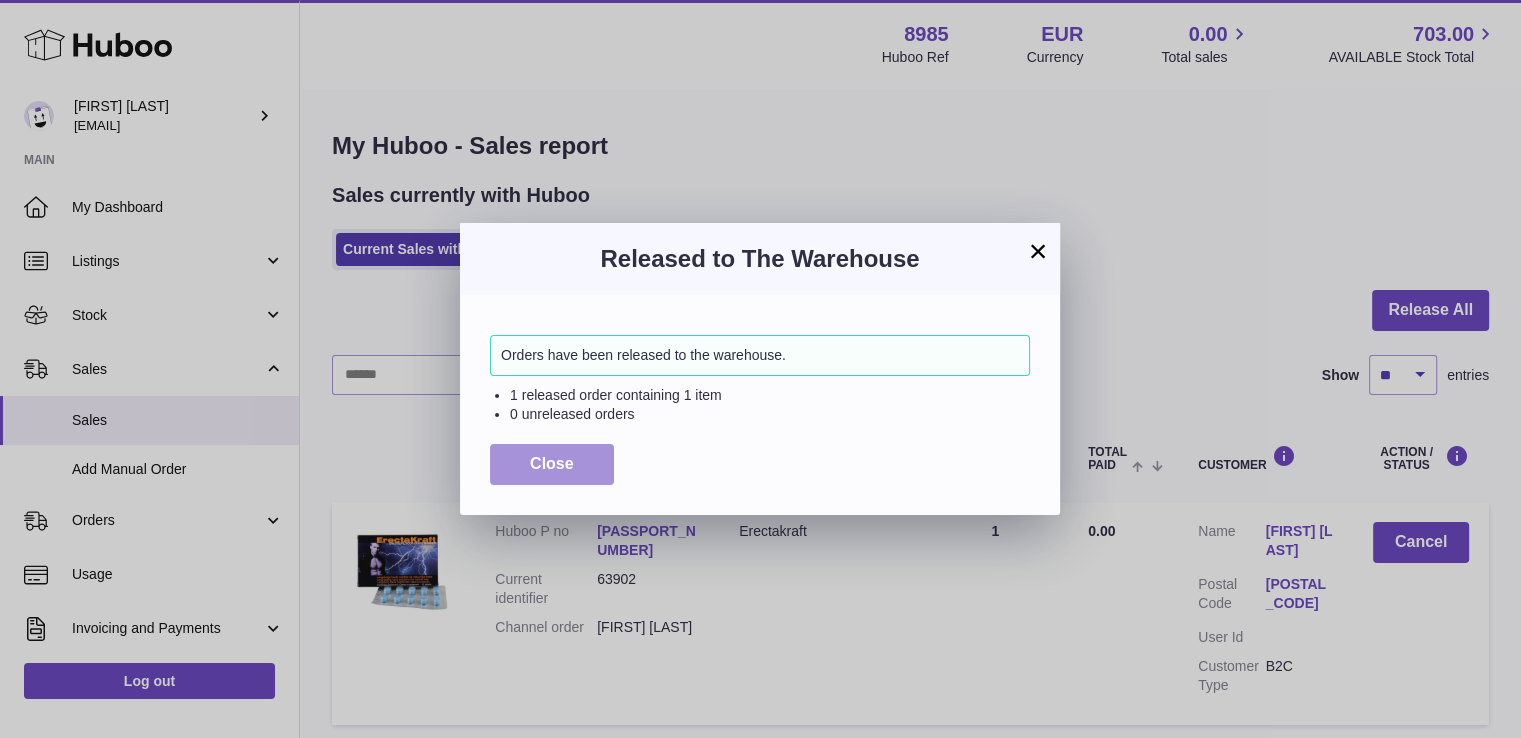 click on "Close" at bounding box center [552, 464] 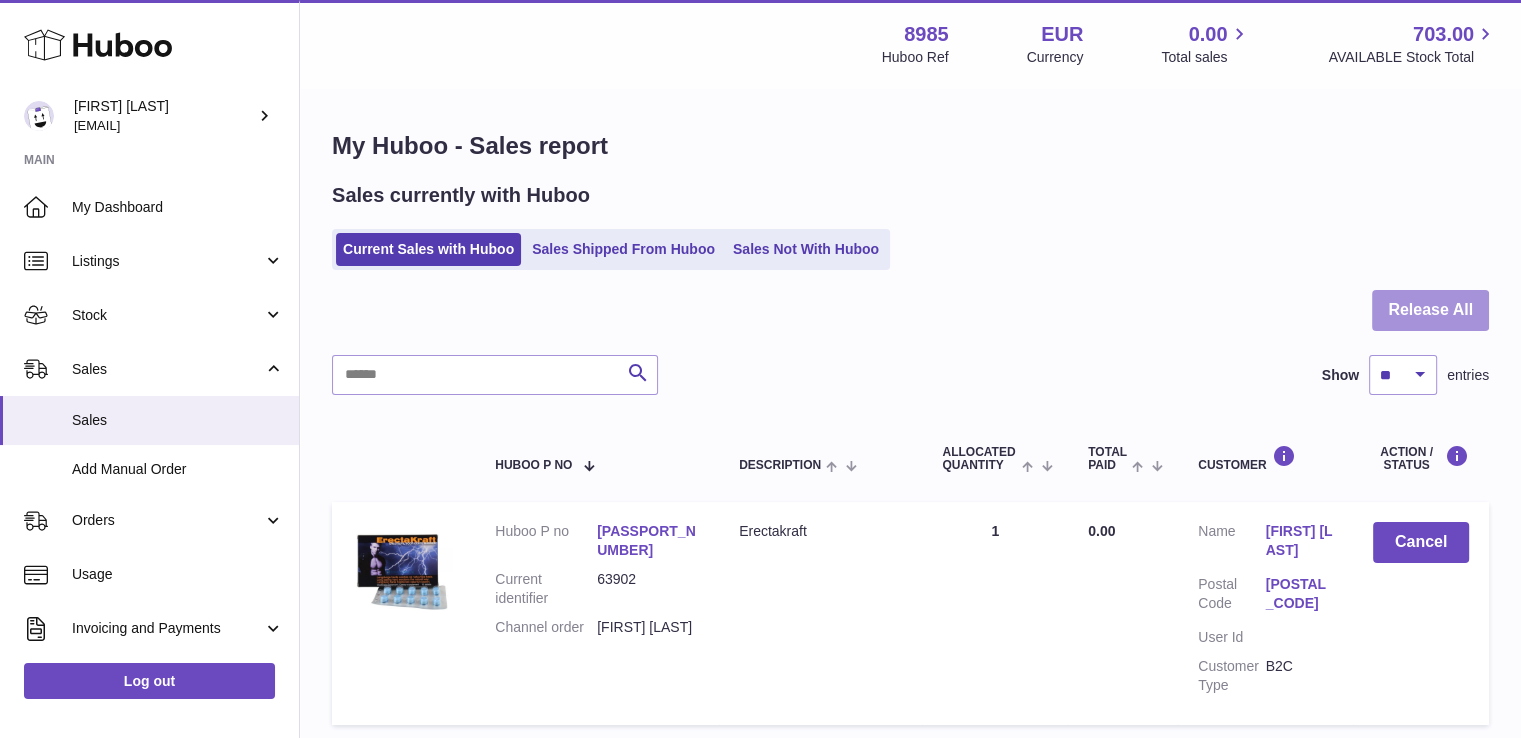 click on "Release All" at bounding box center [1430, 310] 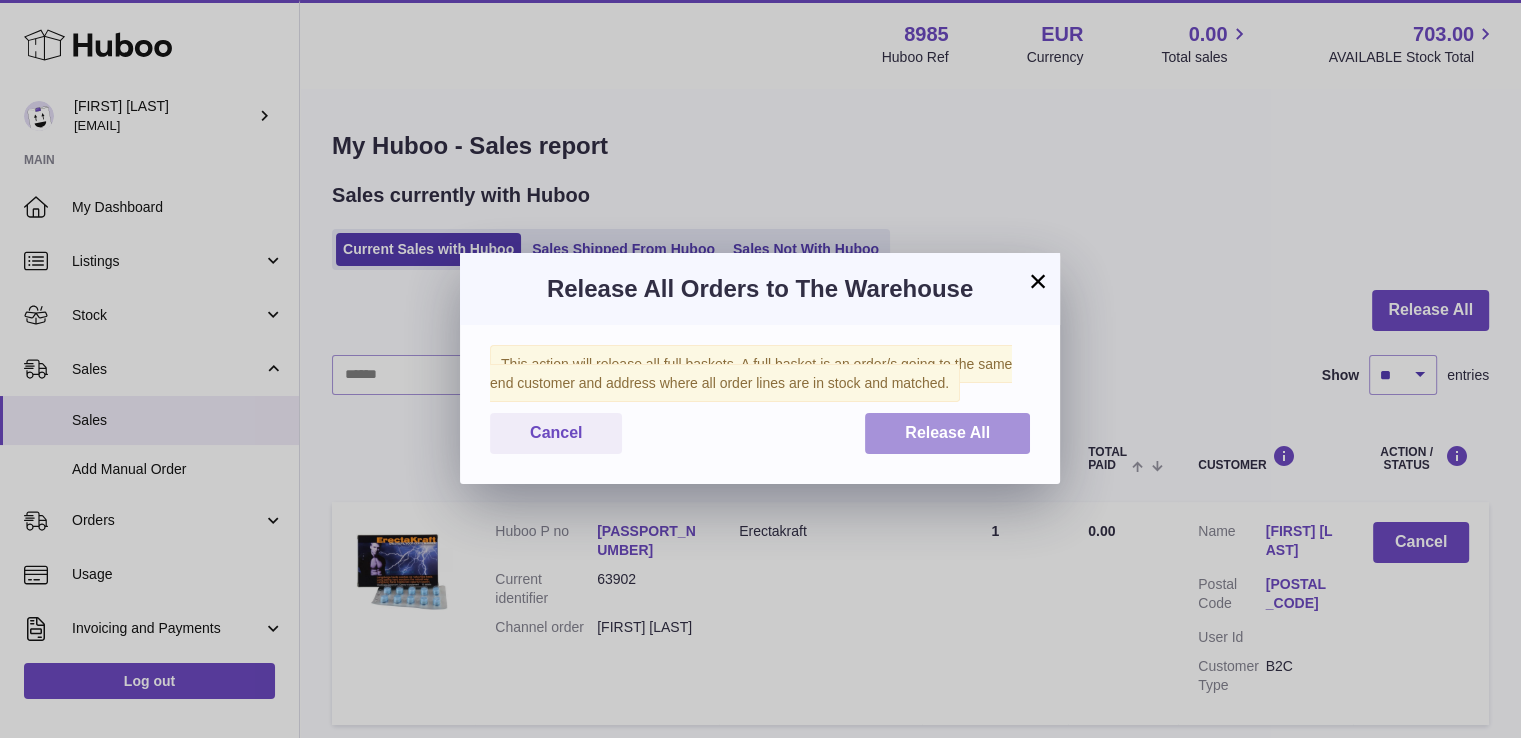 click on "Release All" at bounding box center [947, 433] 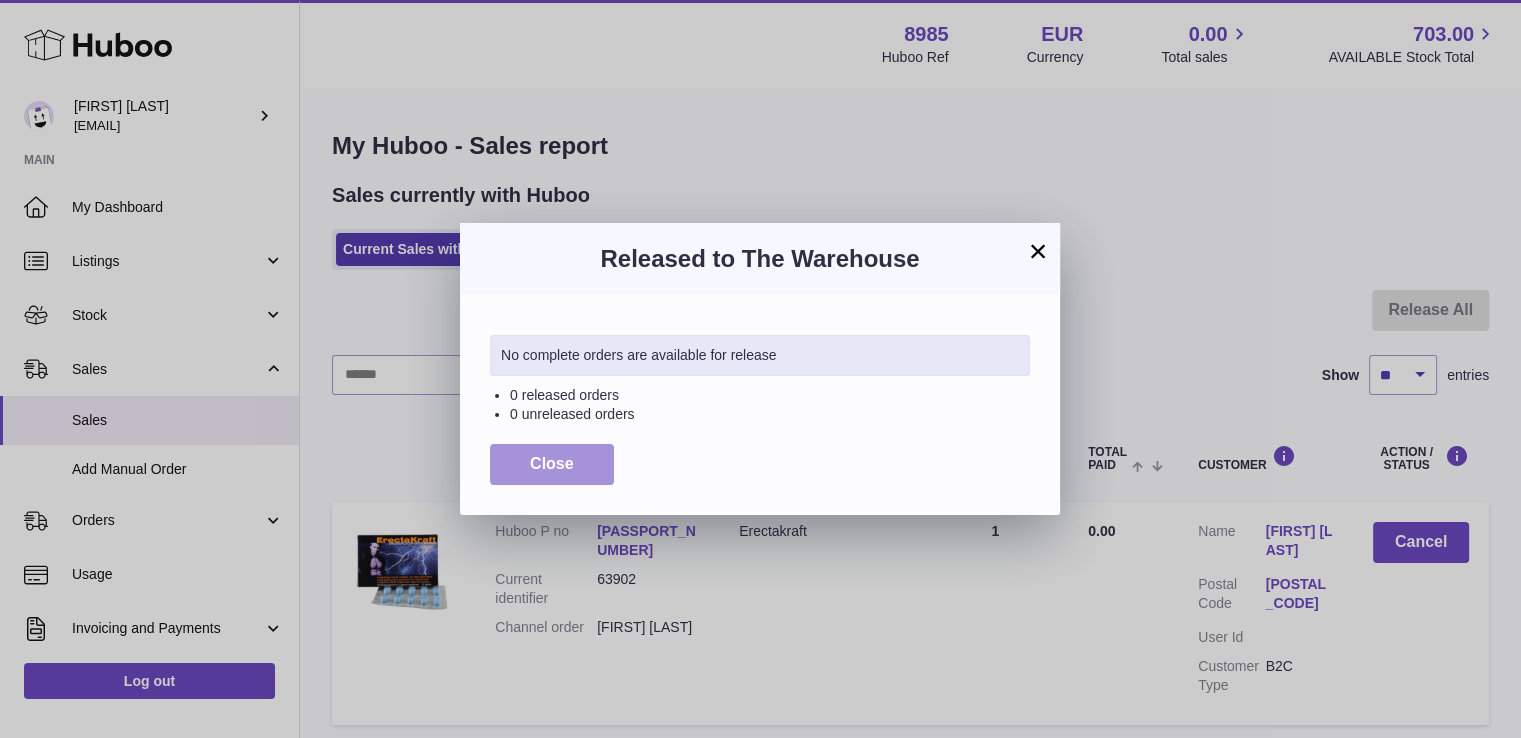 click on "Close" at bounding box center [552, 464] 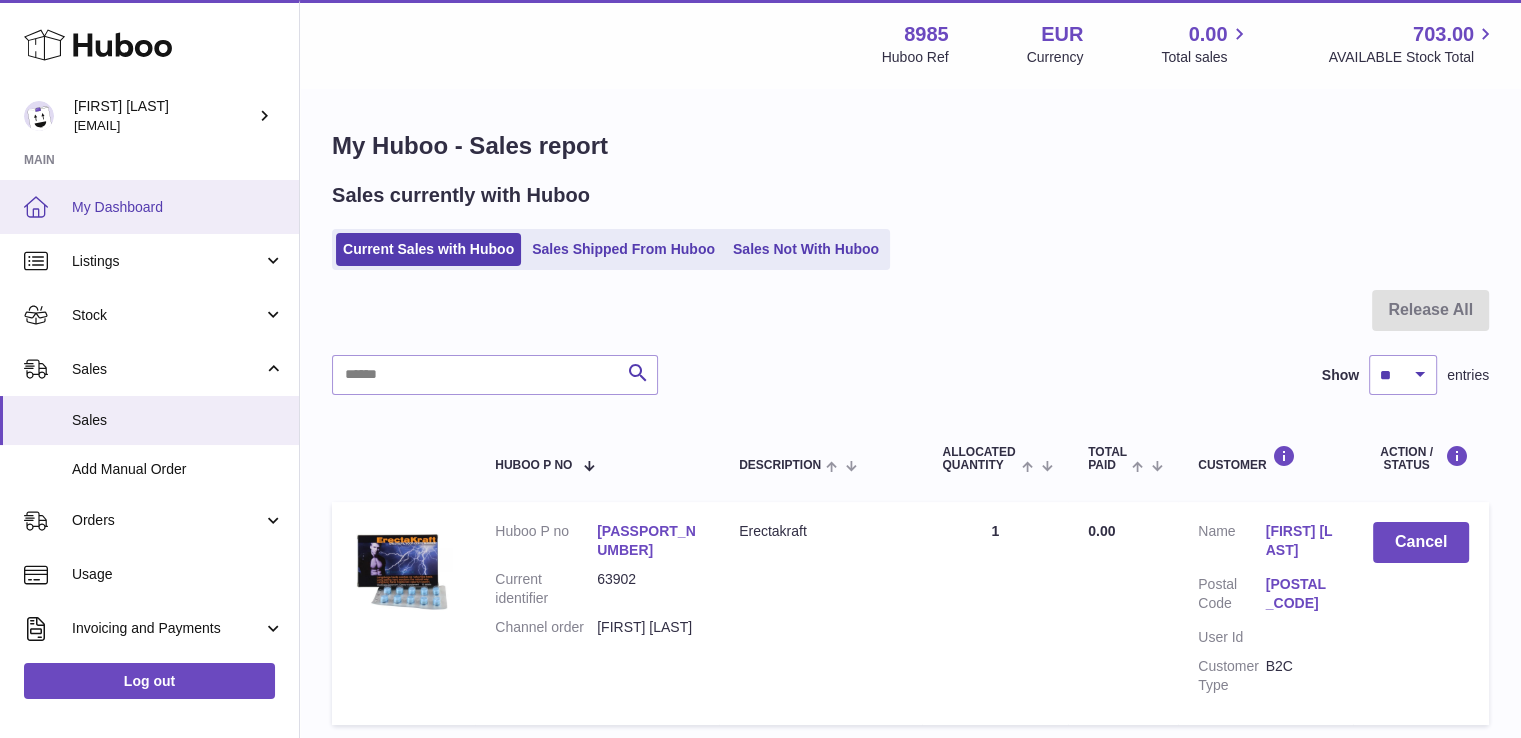 click on "My Dashboard" at bounding box center (178, 207) 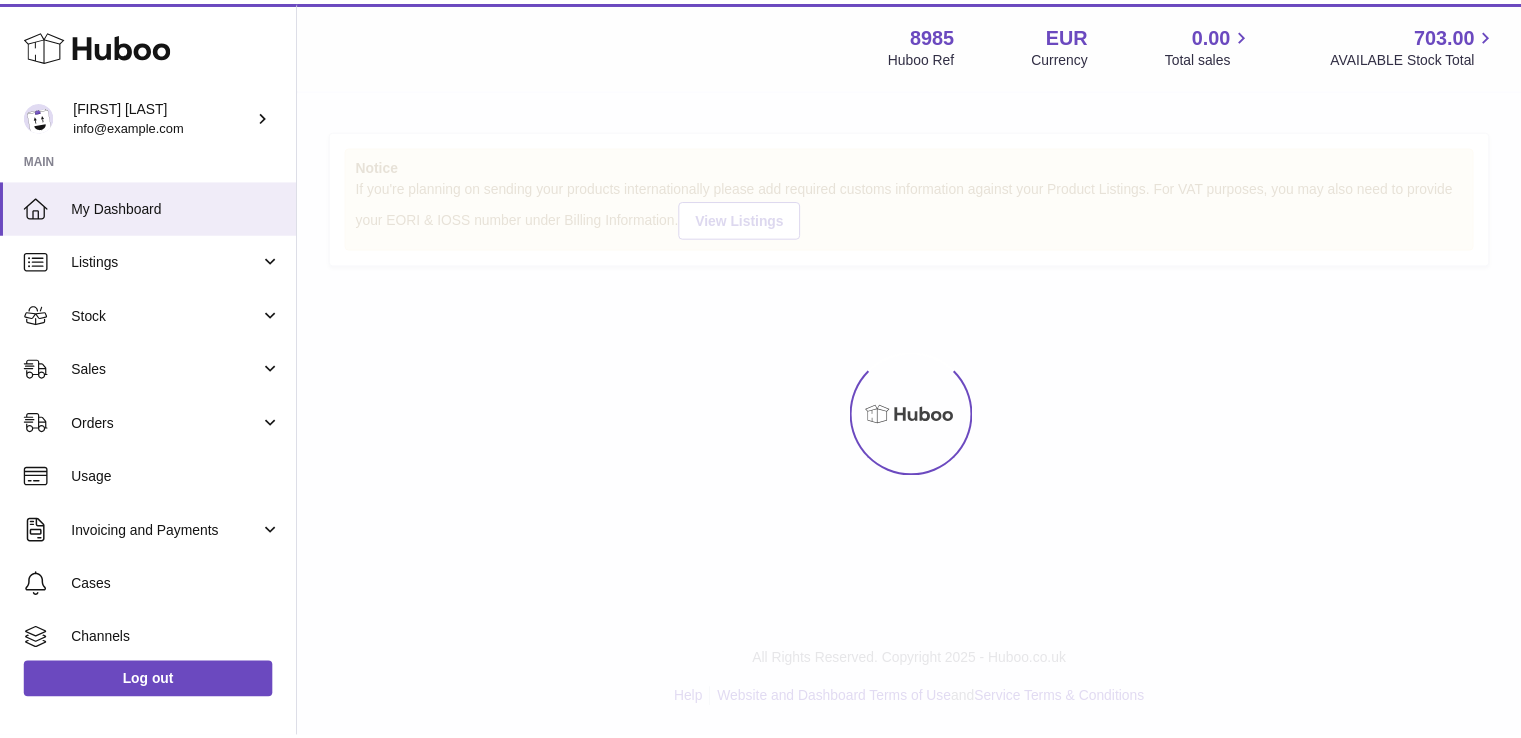 scroll, scrollTop: 0, scrollLeft: 0, axis: both 